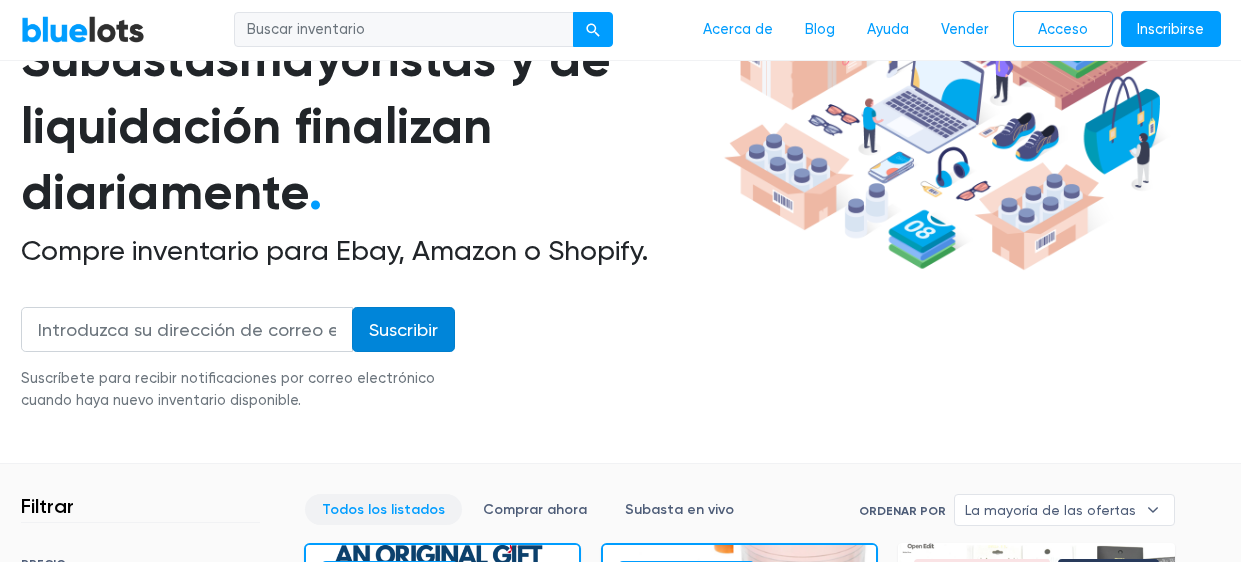 scroll, scrollTop: 294, scrollLeft: 0, axis: vertical 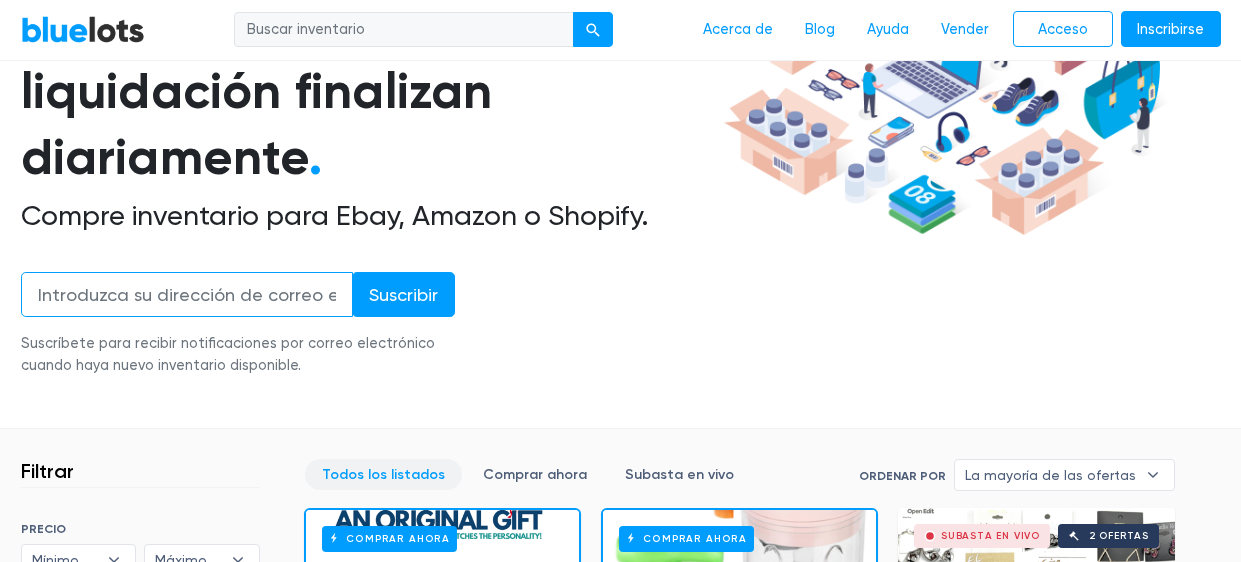 click at bounding box center [187, 294] 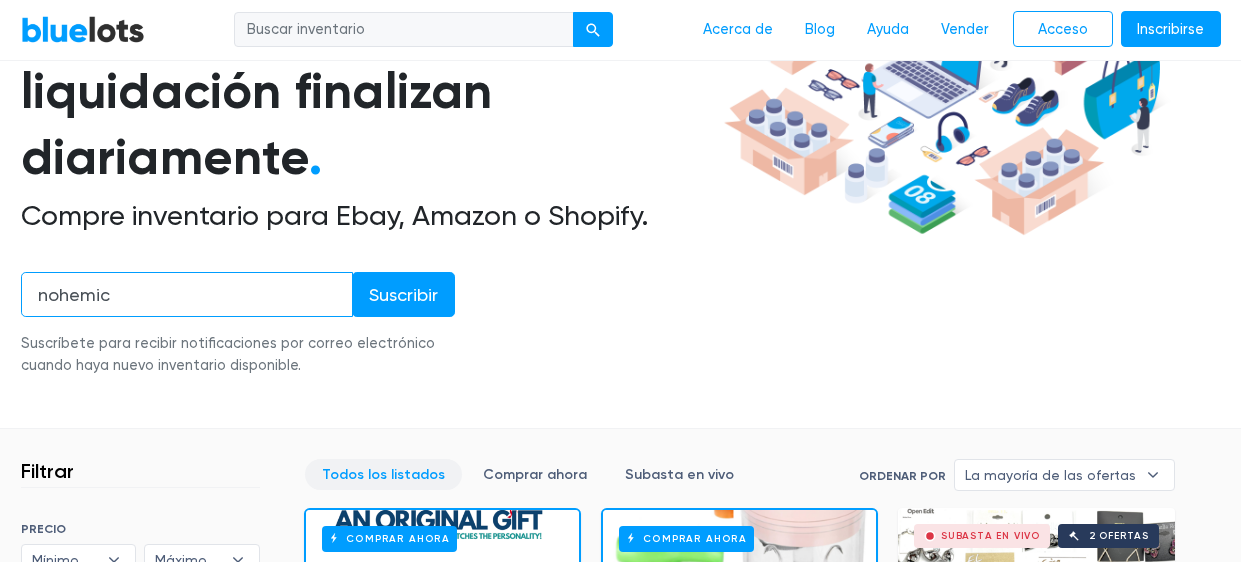 scroll, scrollTop: 285, scrollLeft: 0, axis: vertical 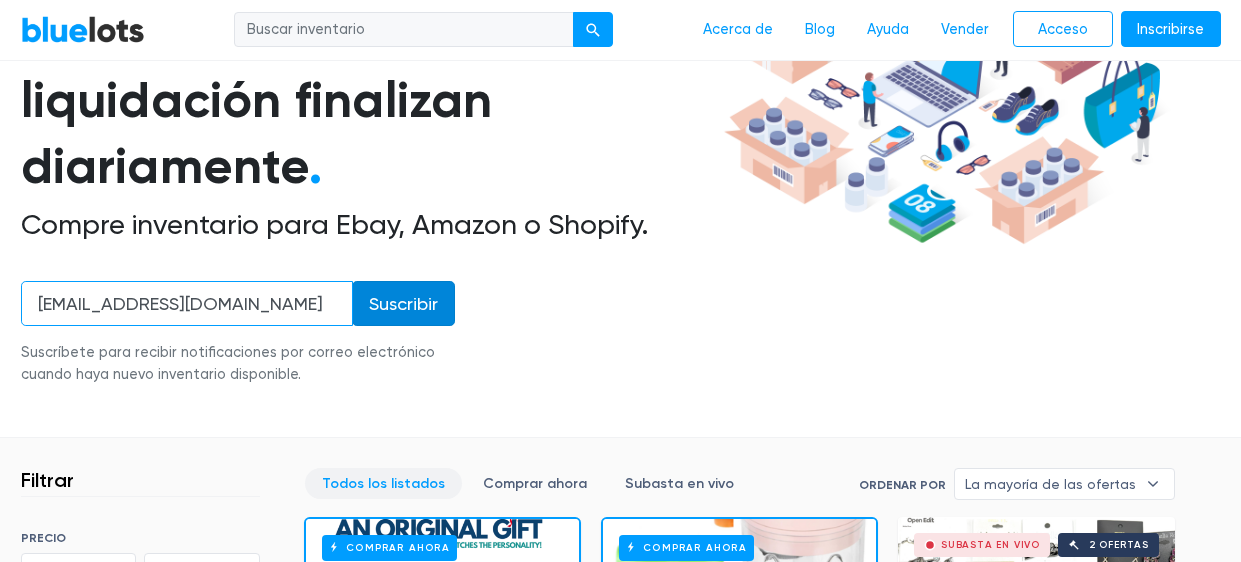 type on "nohemicamacho02@gmail.com" 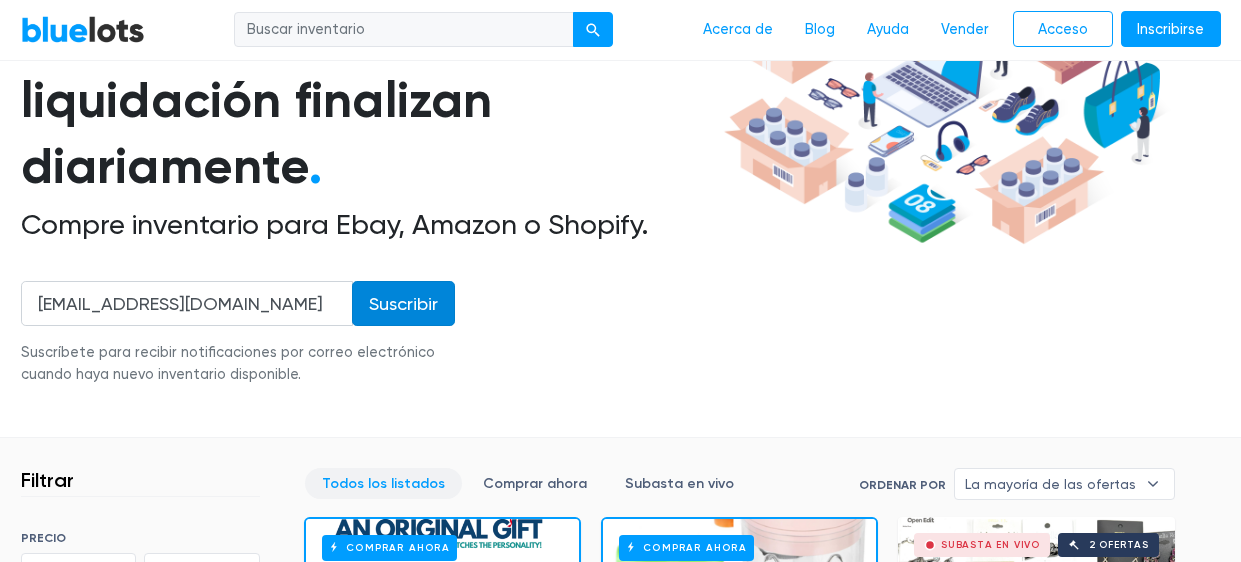 click on "Suscribir" at bounding box center (403, 303) 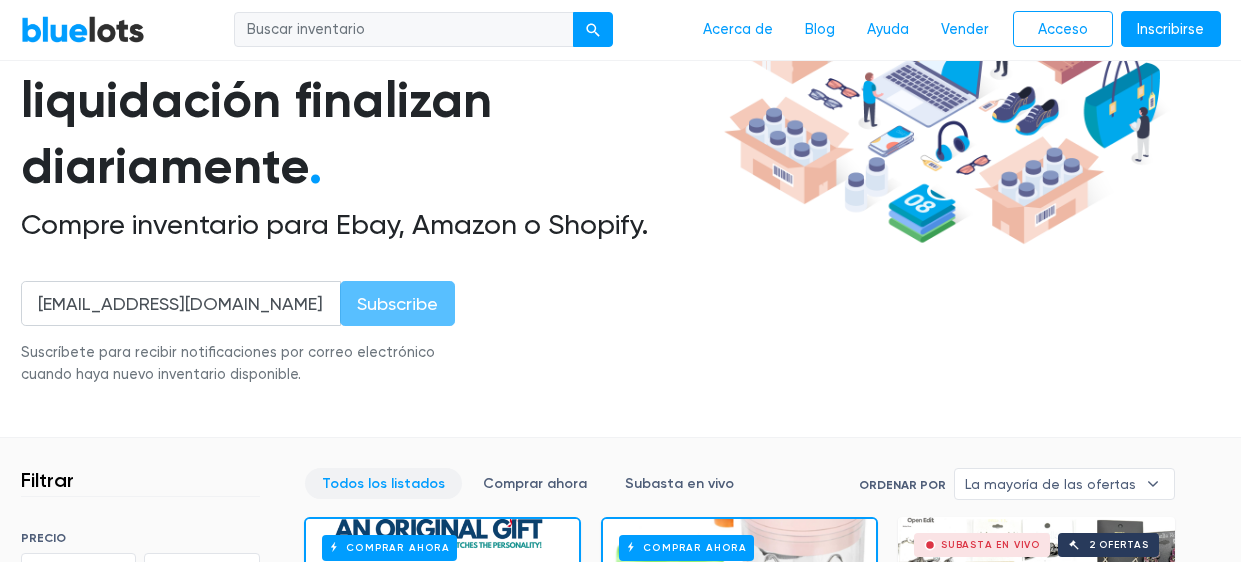 type on "Subscribe" 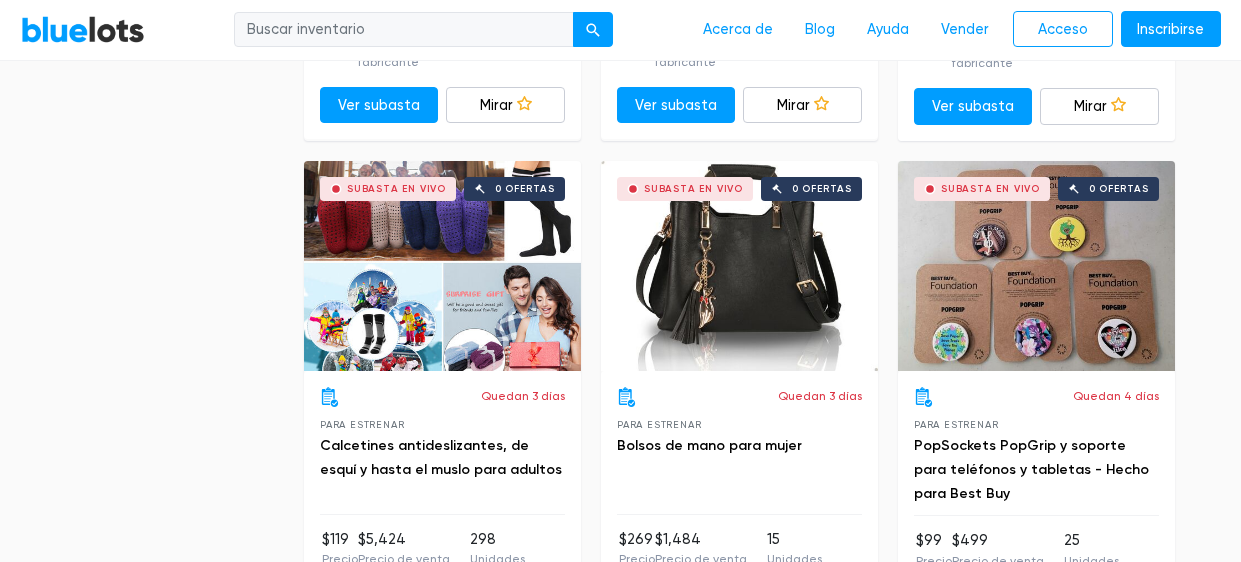 scroll, scrollTop: 6532, scrollLeft: 0, axis: vertical 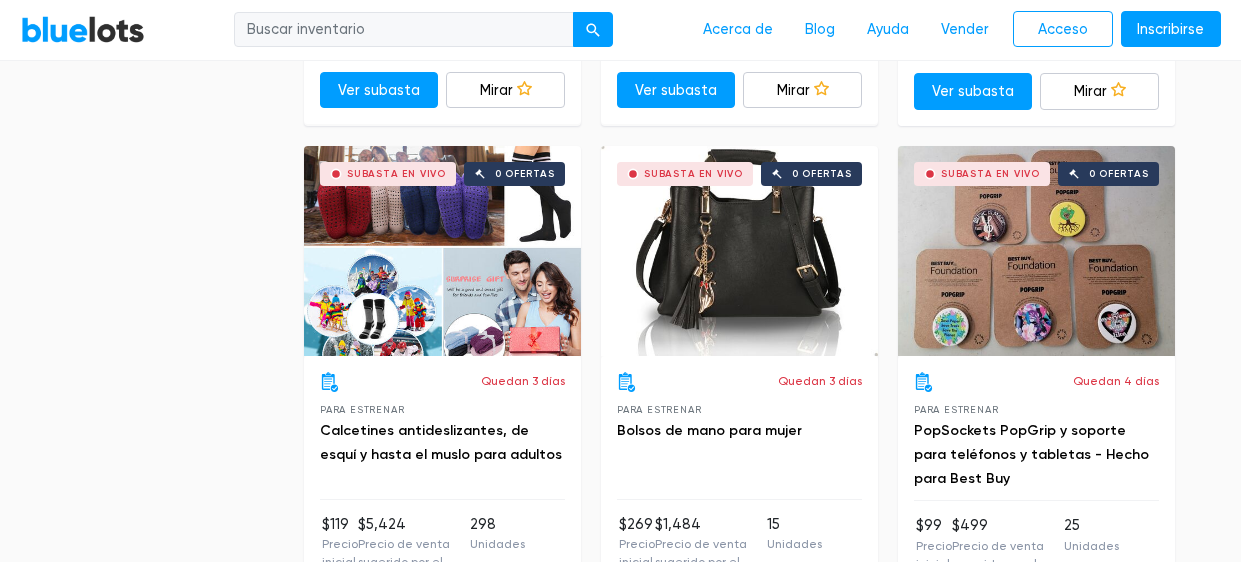 click on "Subasta en vivo
0 ofertas" at bounding box center [739, 251] 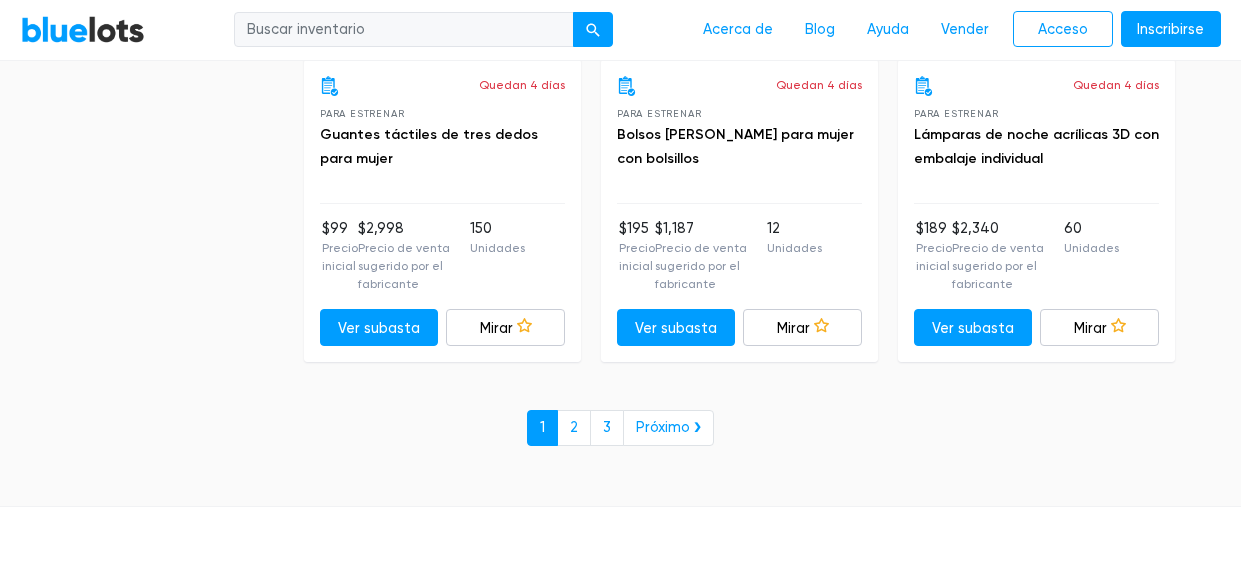 scroll, scrollTop: 9499, scrollLeft: 0, axis: vertical 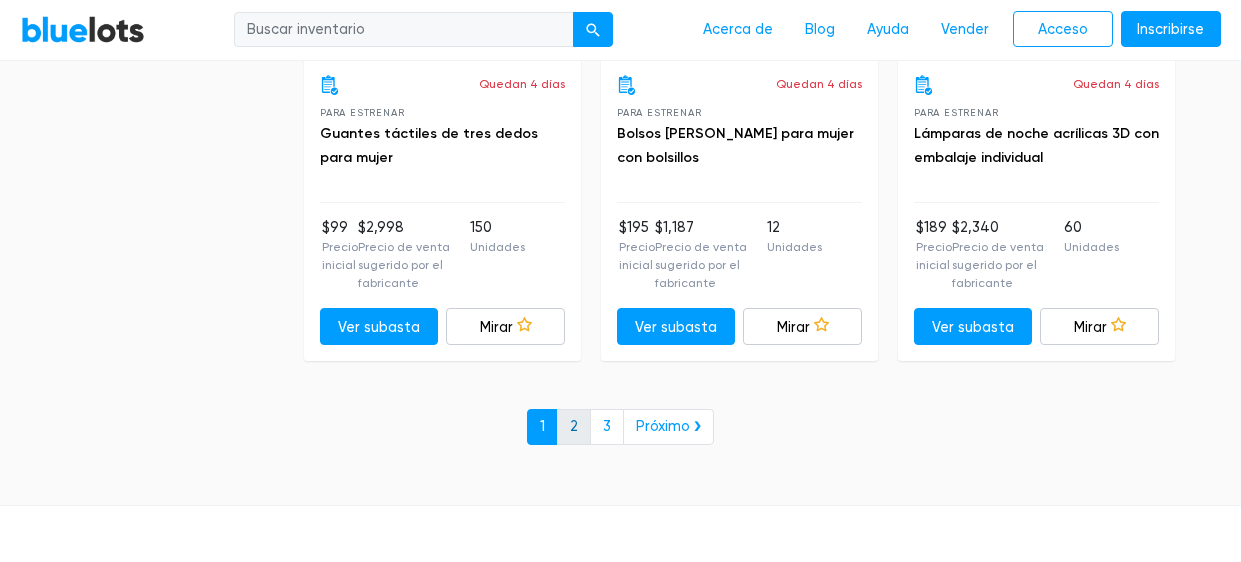click on "2" at bounding box center [574, 427] 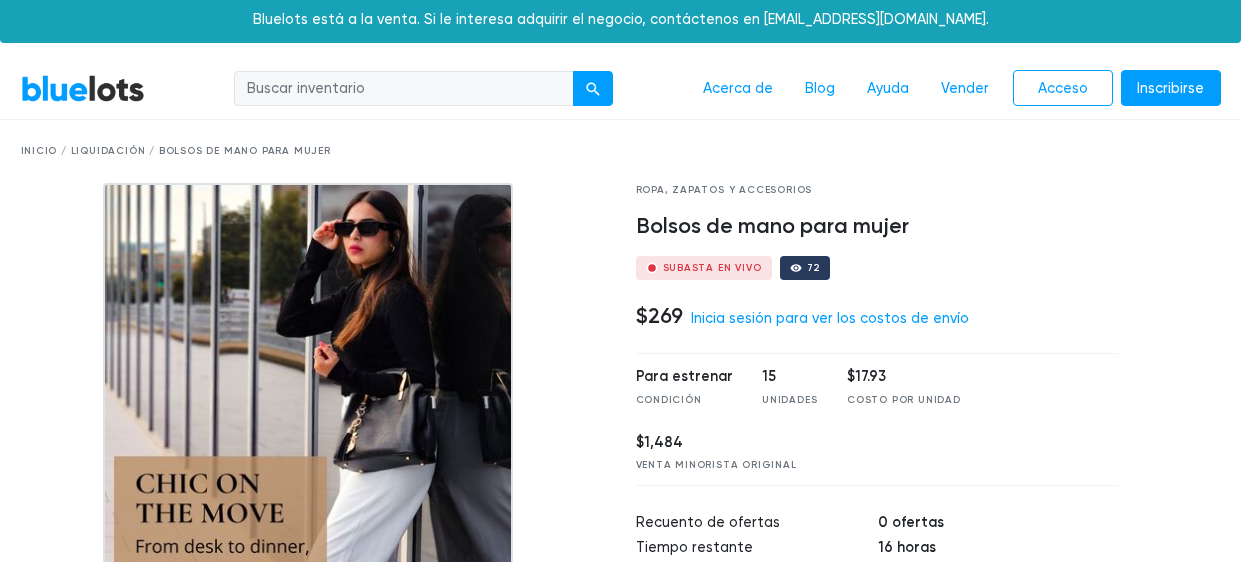 scroll, scrollTop: 0, scrollLeft: 0, axis: both 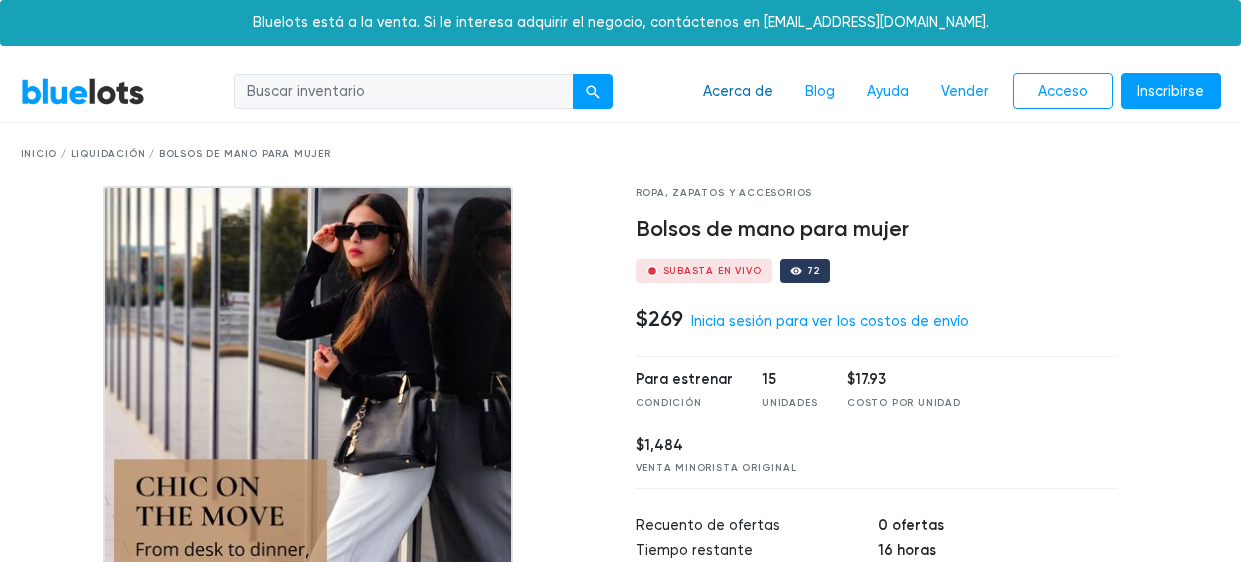 click on "Acerca de" at bounding box center [738, 91] 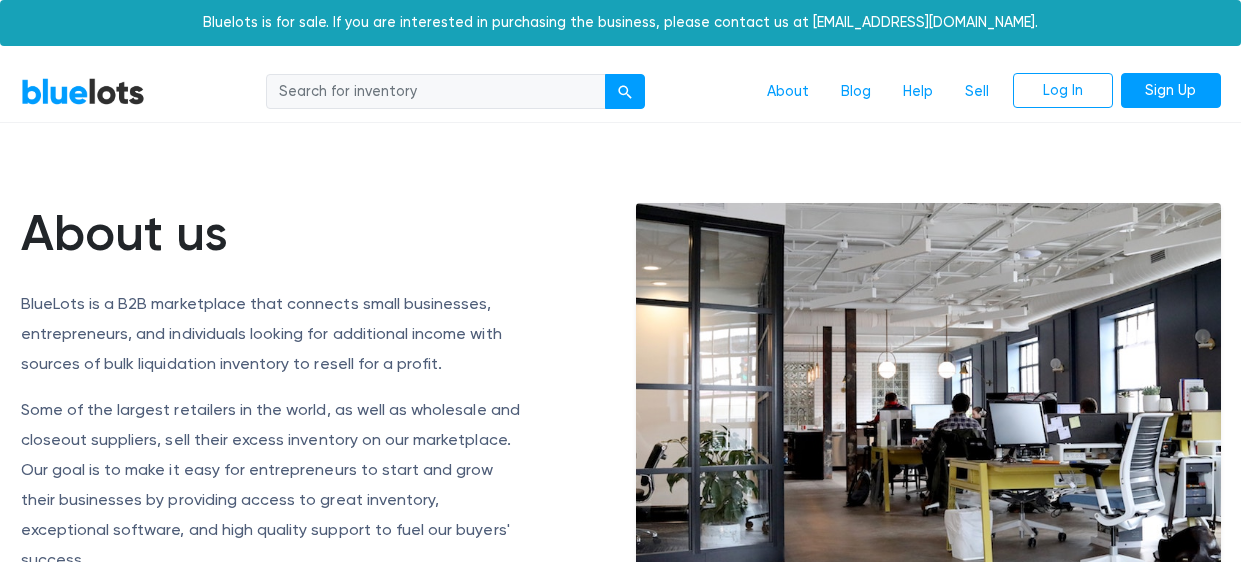 scroll, scrollTop: 0, scrollLeft: 0, axis: both 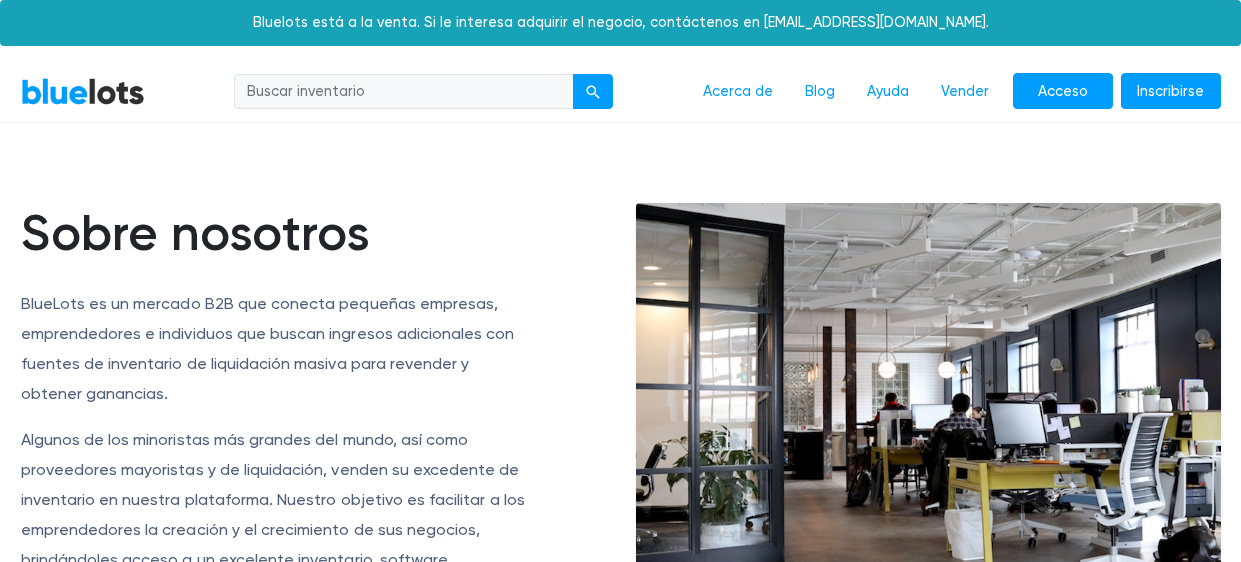 click on "Acceso" at bounding box center [1063, 91] 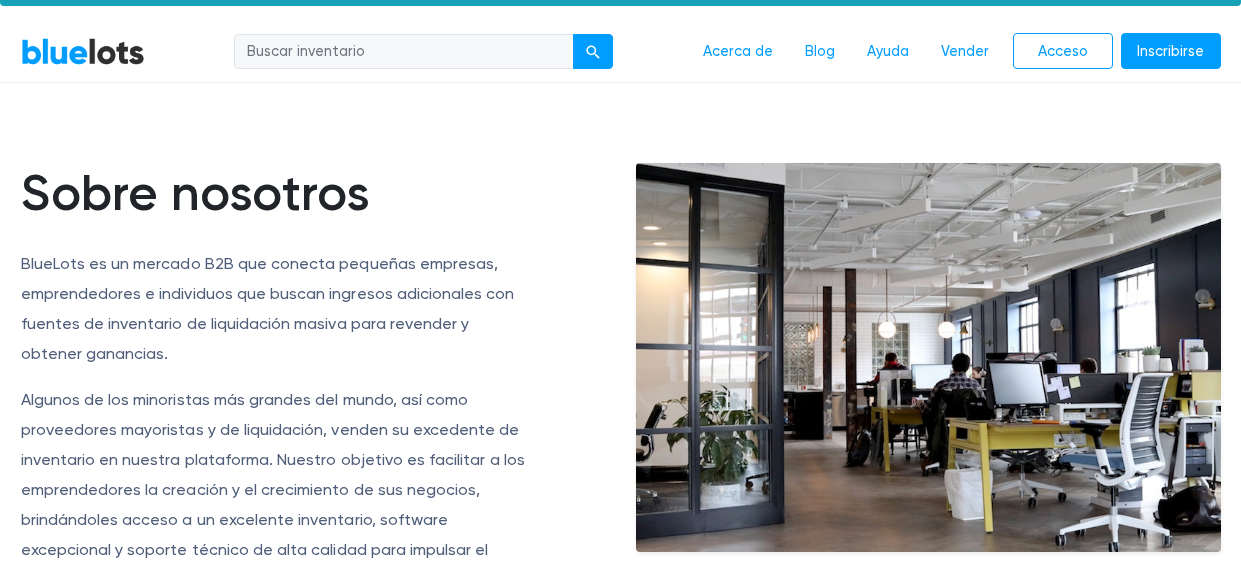 scroll, scrollTop: 0, scrollLeft: 0, axis: both 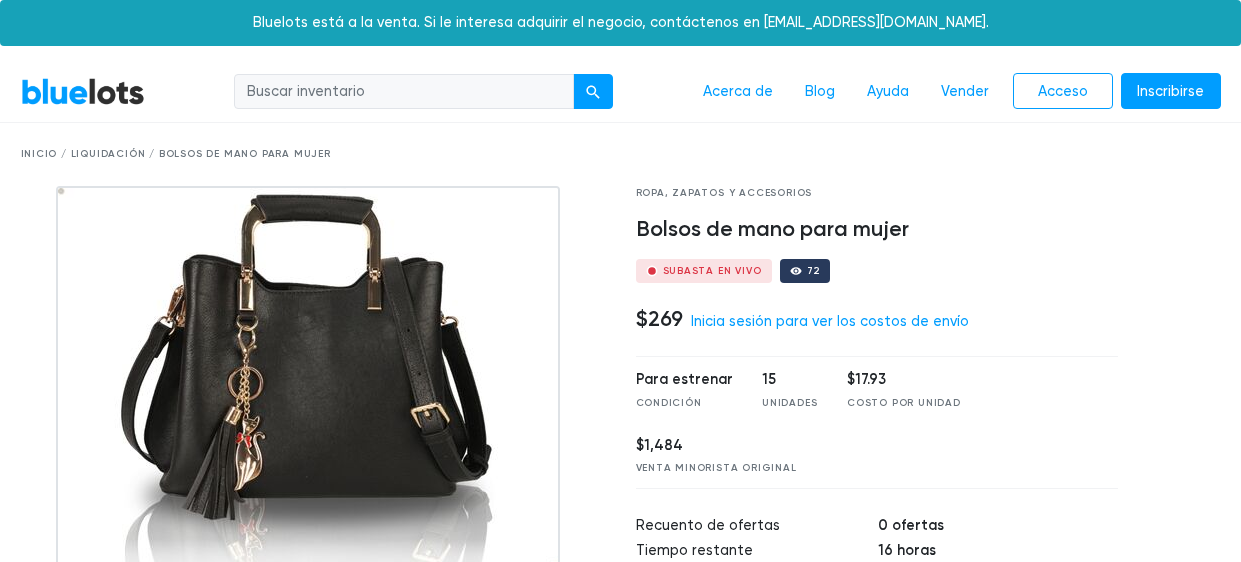 click at bounding box center [404, 92] 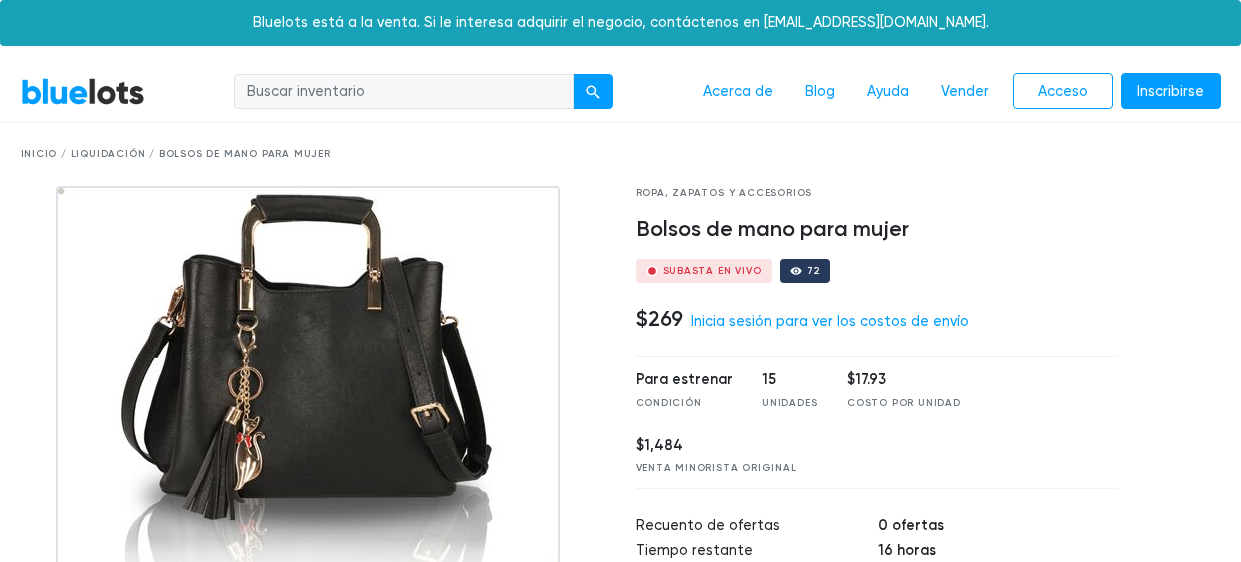 type on "Tarjeta de chip" 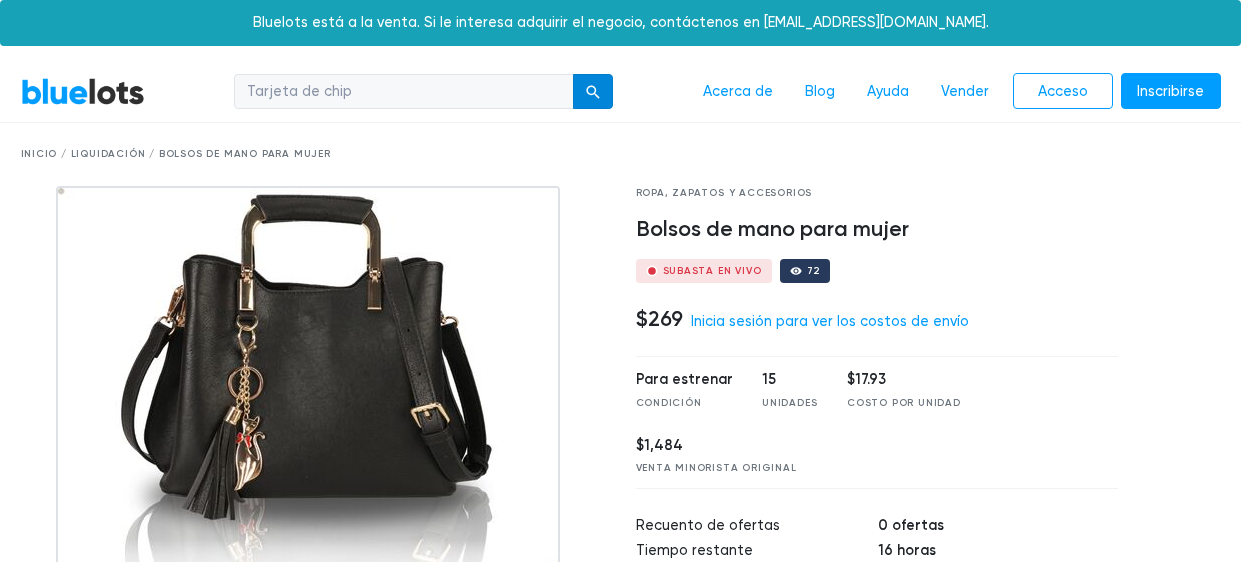 click at bounding box center [593, 92] 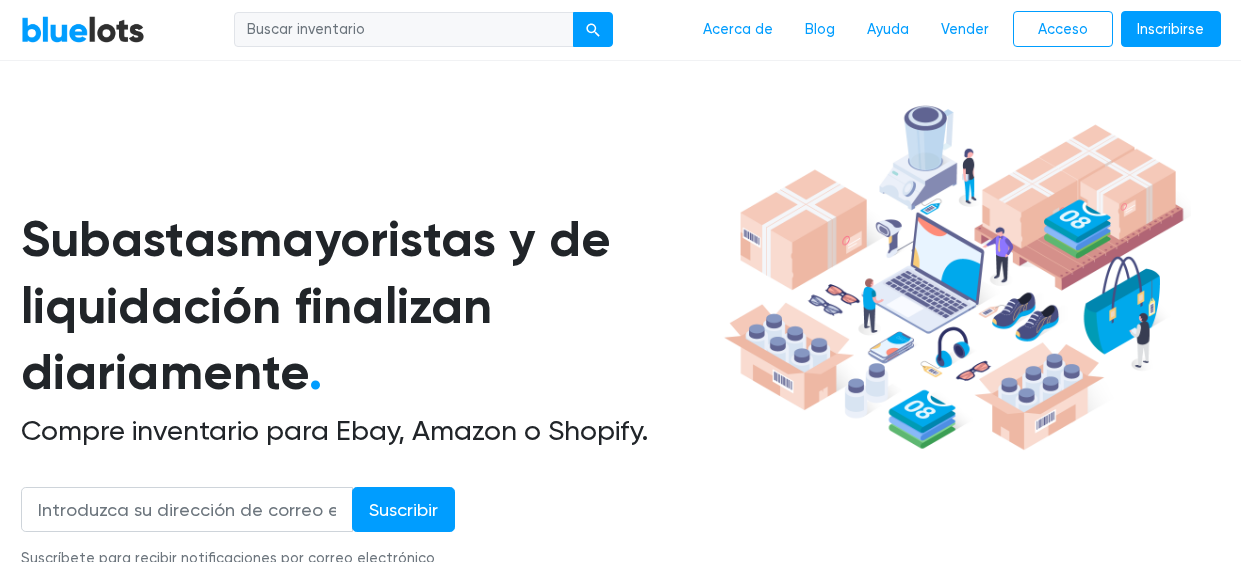 scroll, scrollTop: 0, scrollLeft: 0, axis: both 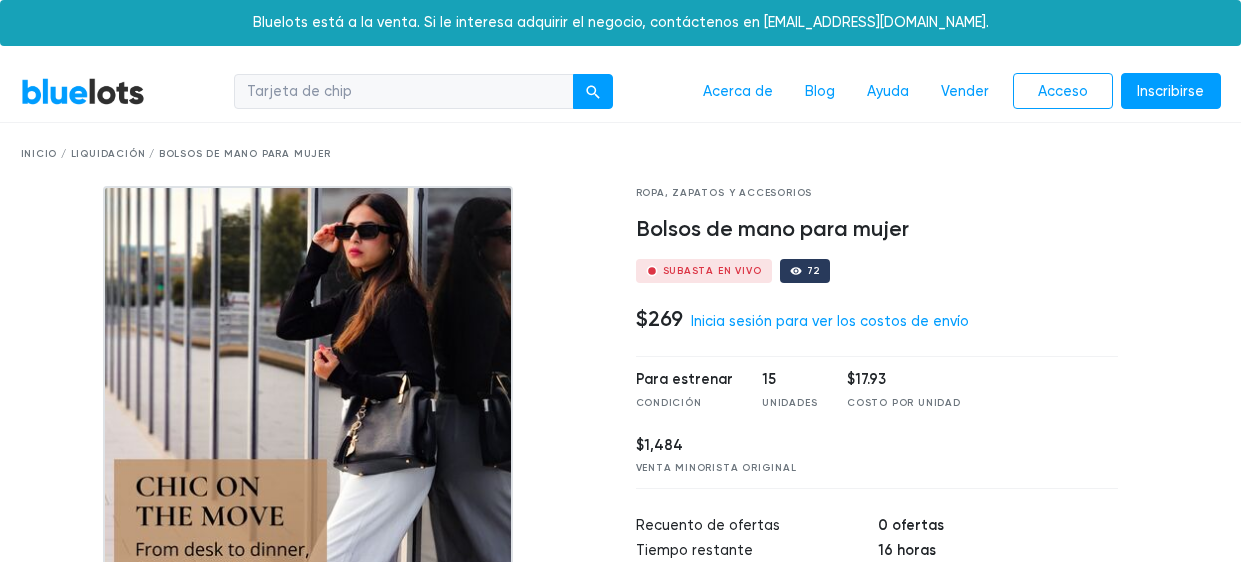 click on "Inicio / Liquidación / Bolsos de mano para mujer" at bounding box center [176, 154] 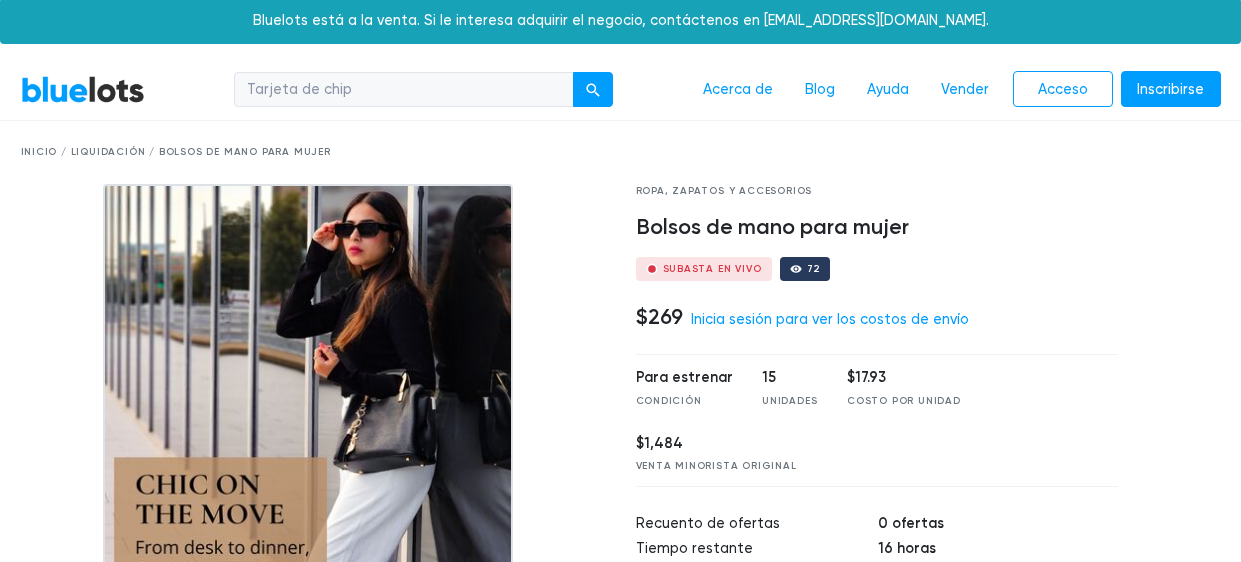 scroll, scrollTop: 0, scrollLeft: 0, axis: both 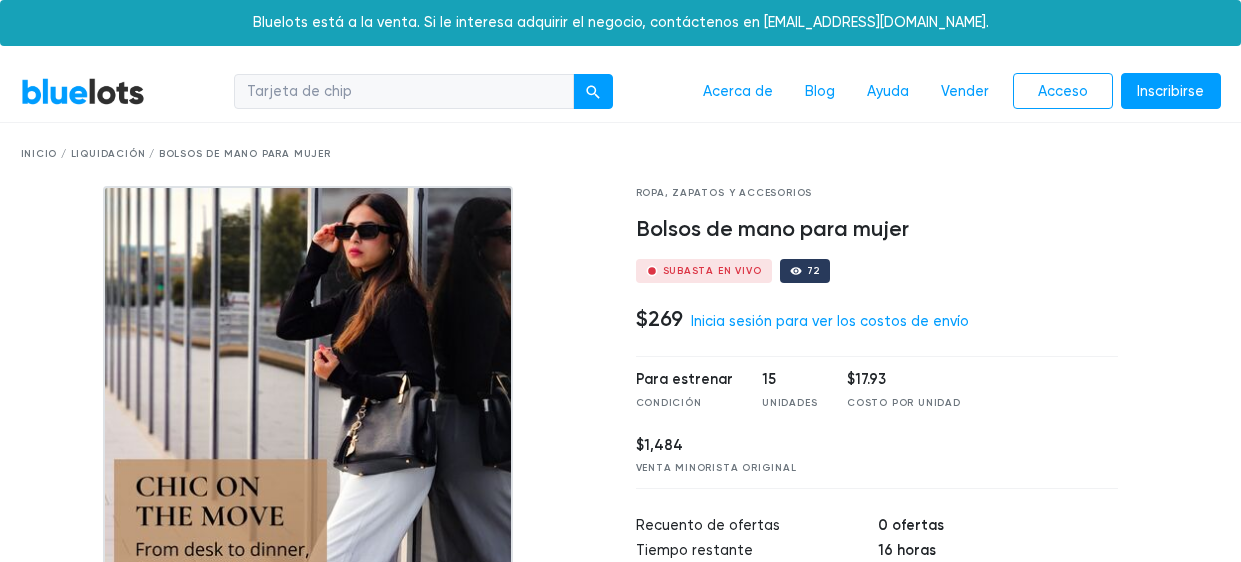 click on "Tarjeta de chip" at bounding box center (404, 92) 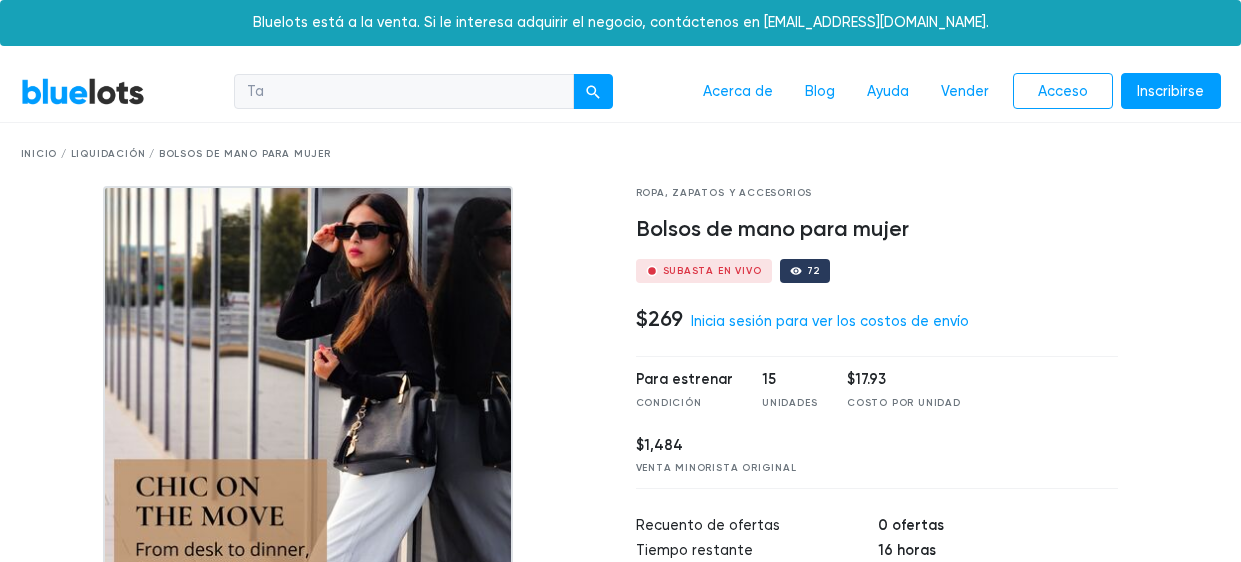 type on "T" 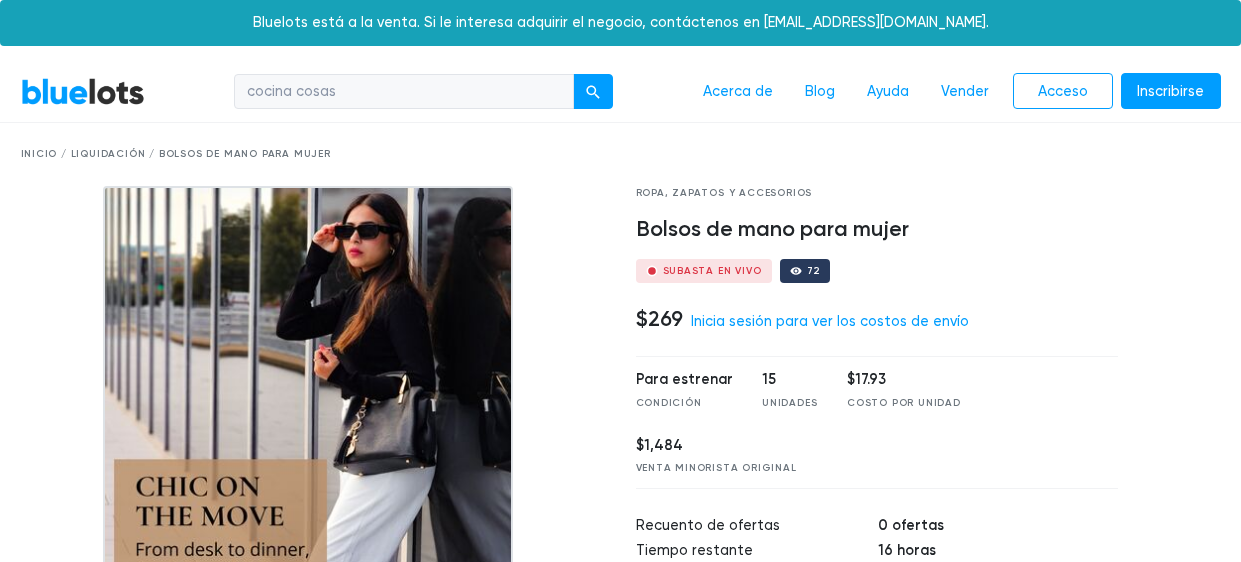 type on "cocina cosas" 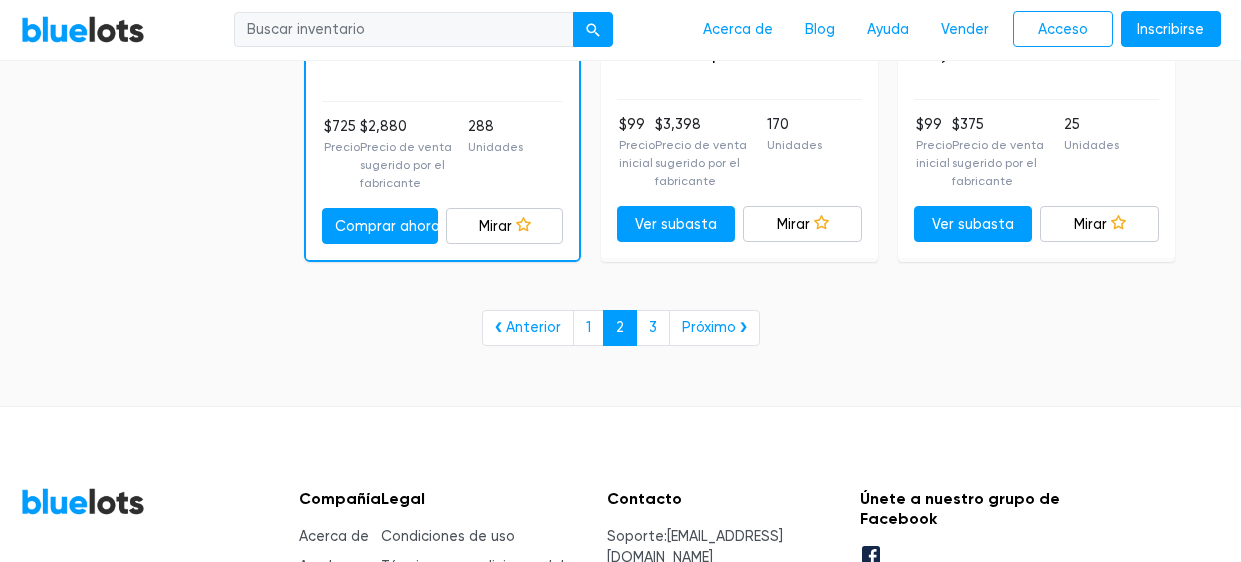 scroll, scrollTop: 8998, scrollLeft: 0, axis: vertical 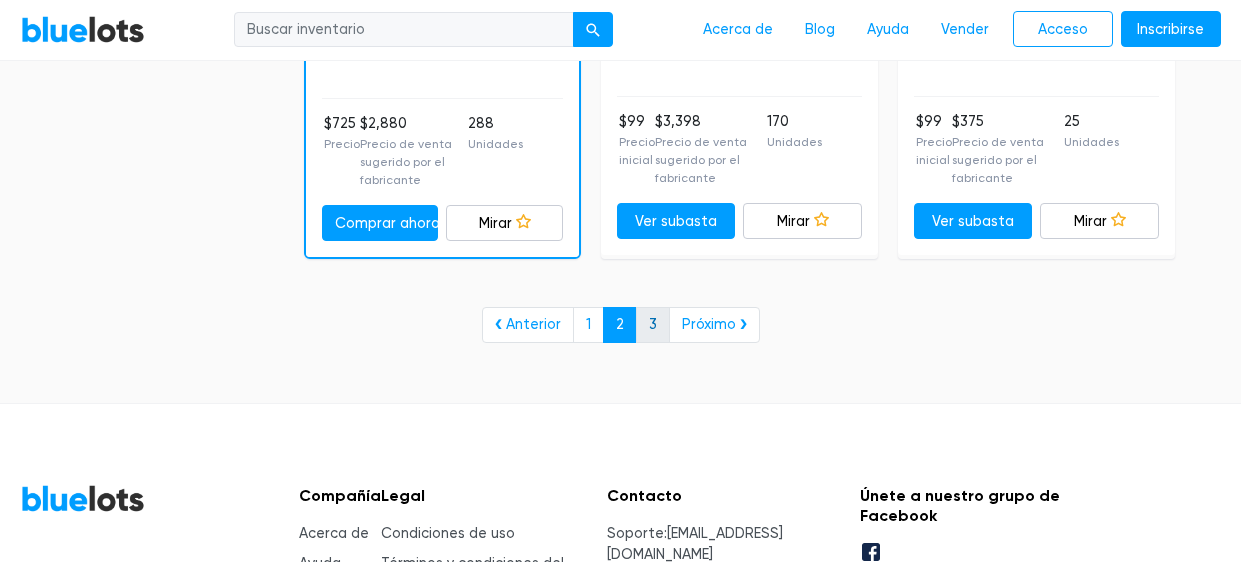 click on "3" at bounding box center [653, 324] 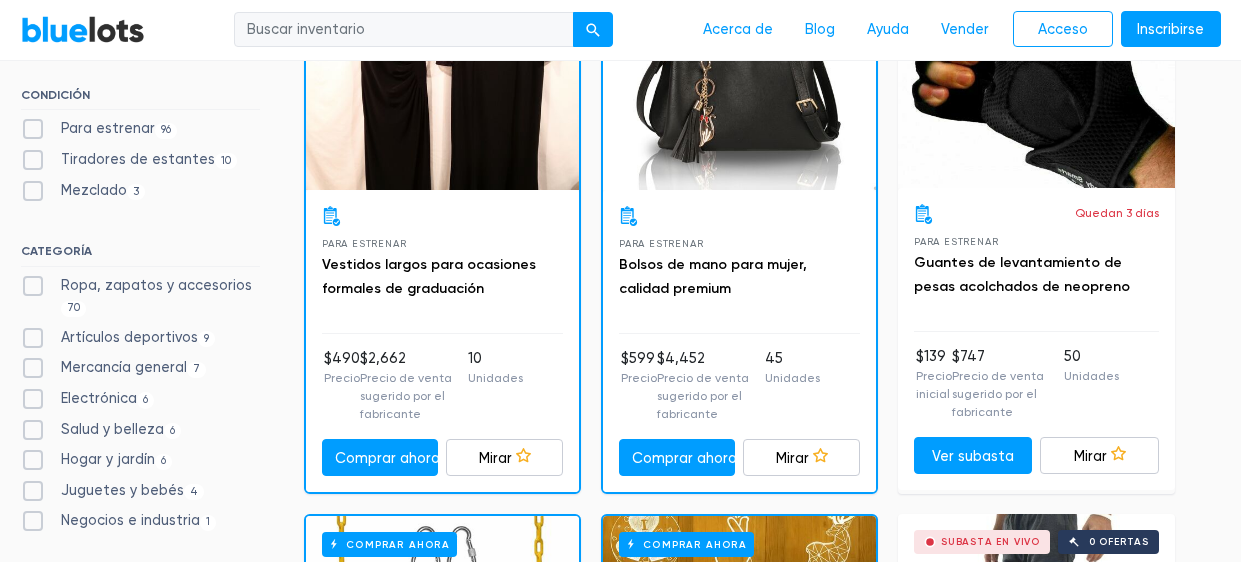 scroll, scrollTop: 228, scrollLeft: 0, axis: vertical 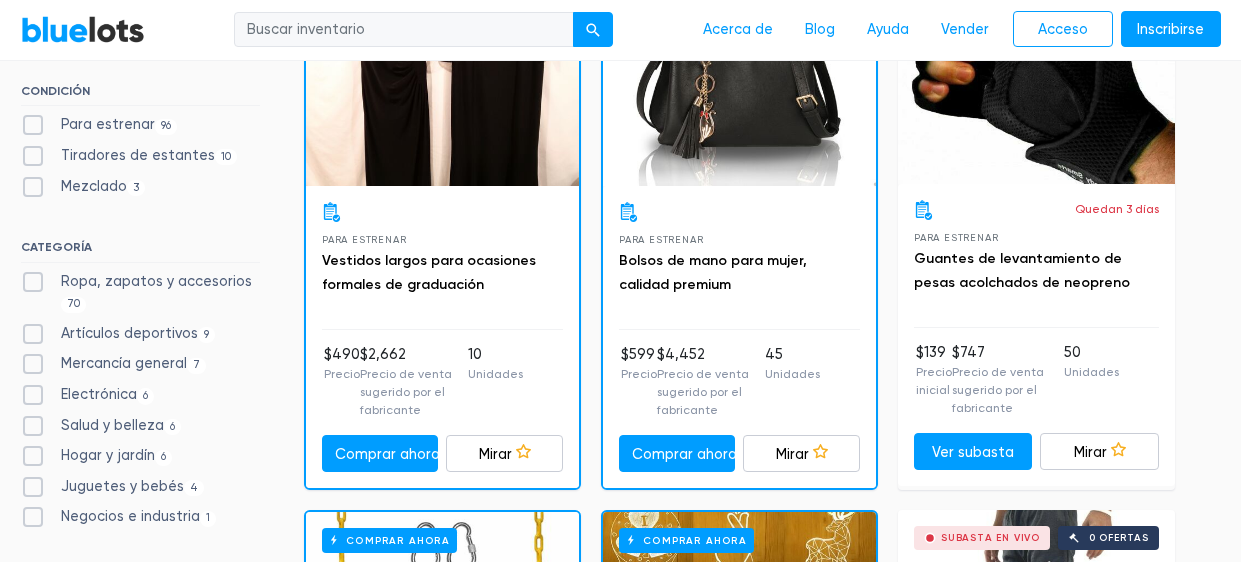 click on "Mercancía general
7" at bounding box center [114, 364] 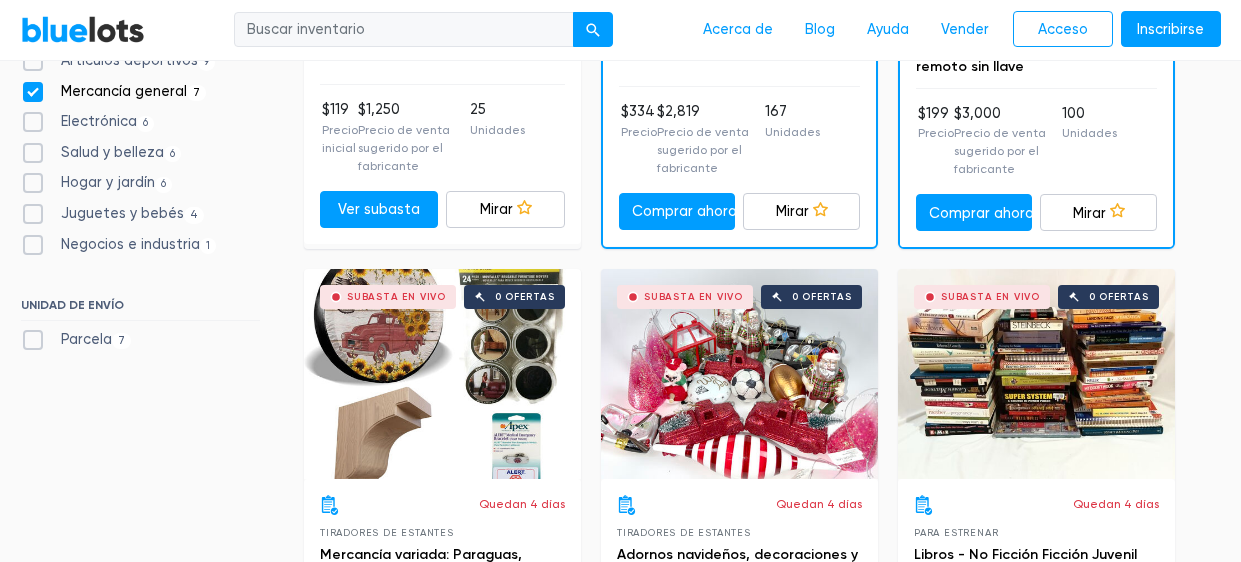 scroll, scrollTop: 1011, scrollLeft: 0, axis: vertical 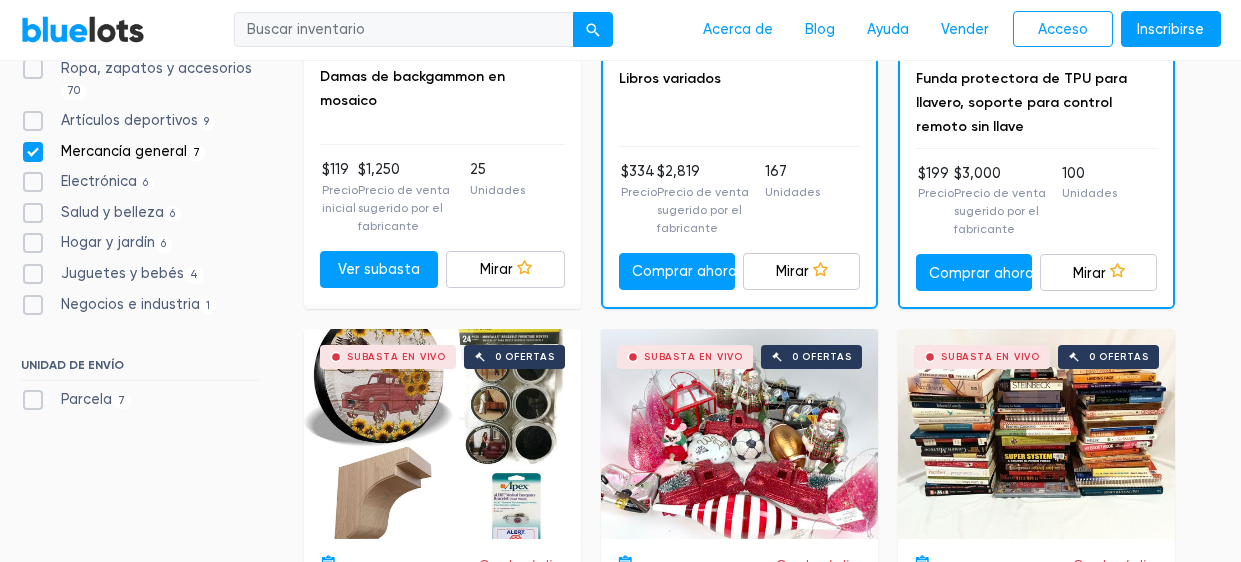 click on "Salud y belleza
6" at bounding box center (101, 213) 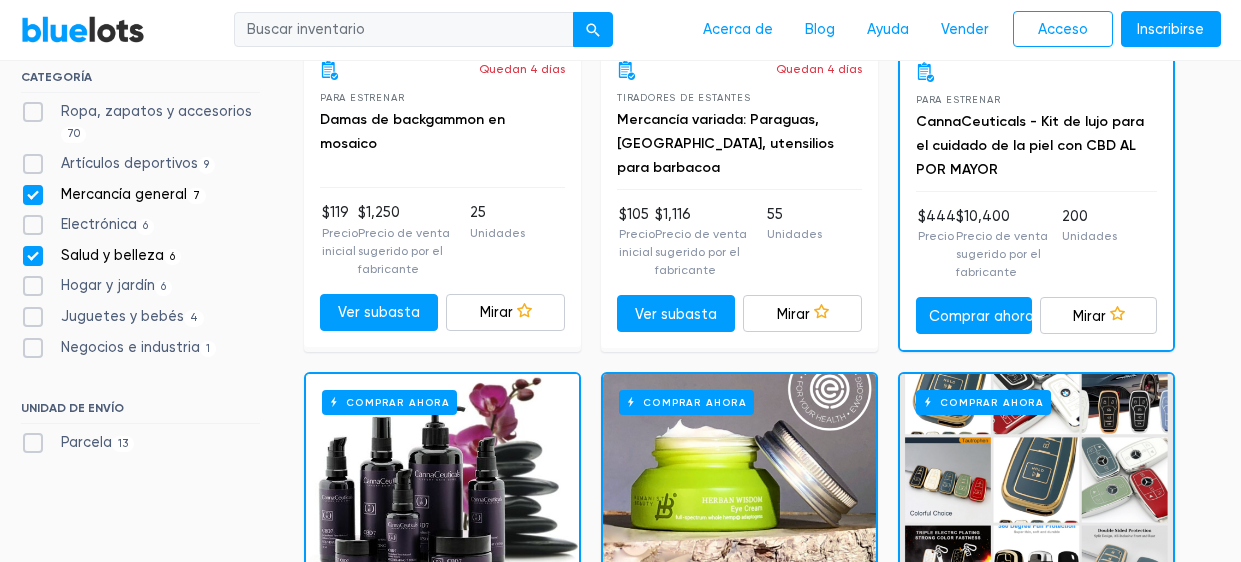 scroll, scrollTop: 956, scrollLeft: 0, axis: vertical 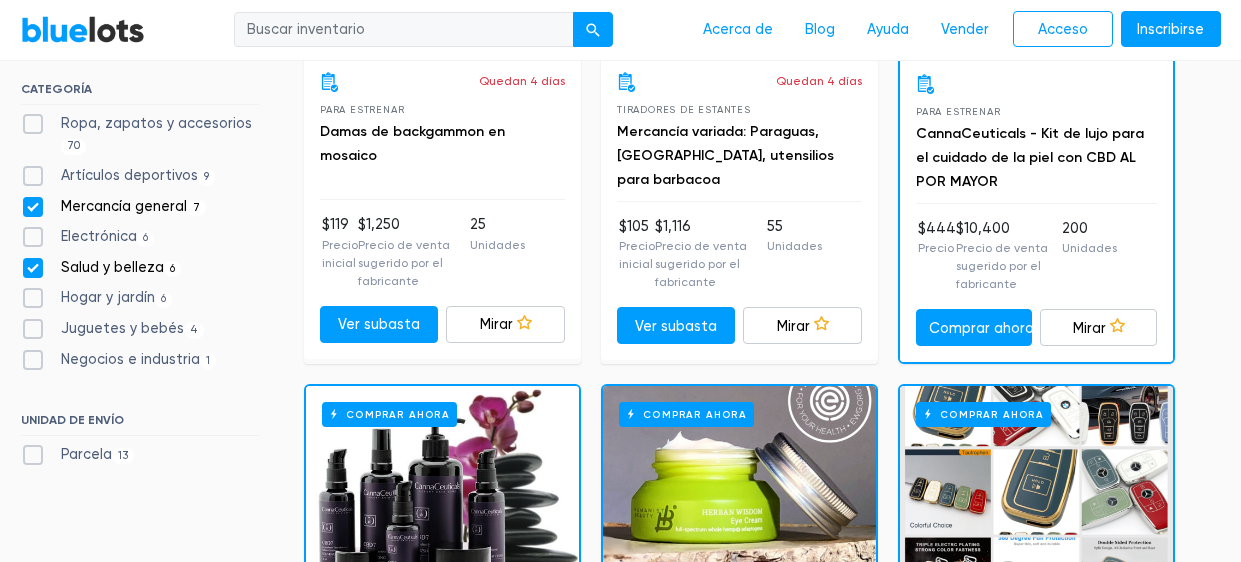 click on "Ropa, zapatos y accesorios
70" at bounding box center [140, 134] 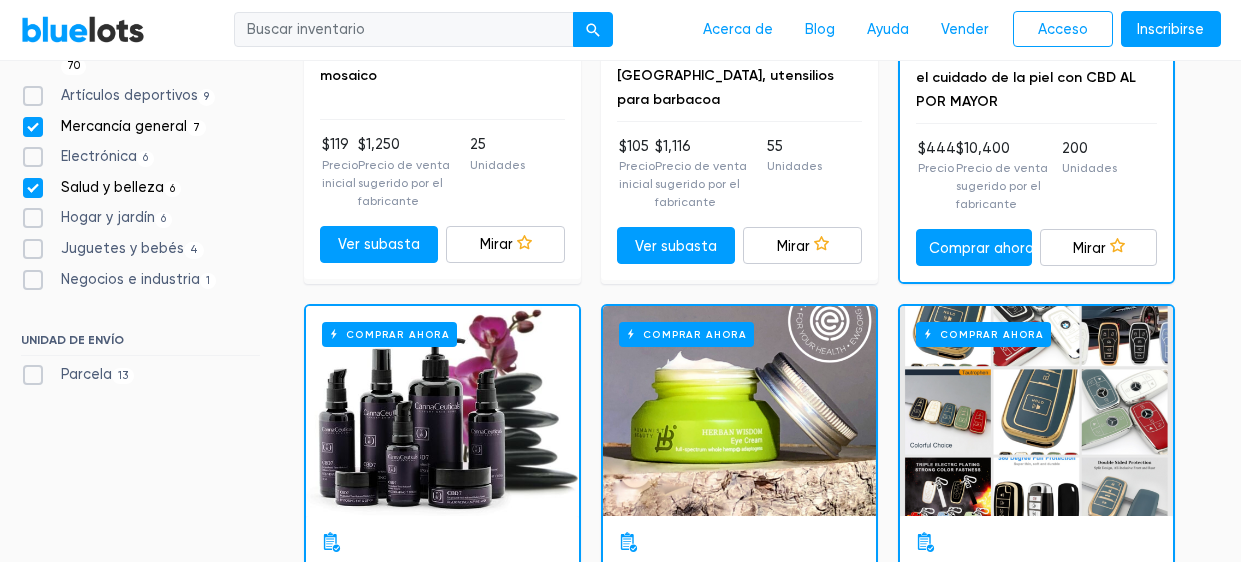 scroll, scrollTop: 963, scrollLeft: 0, axis: vertical 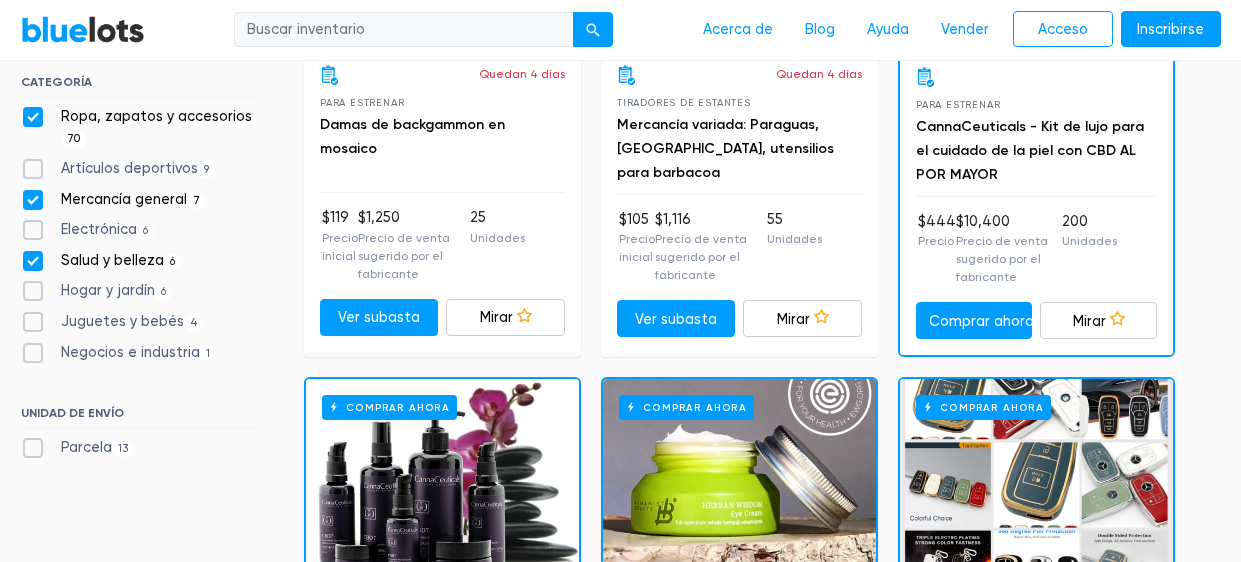 click on "Salud y belleza
6" at bounding box center (101, 261) 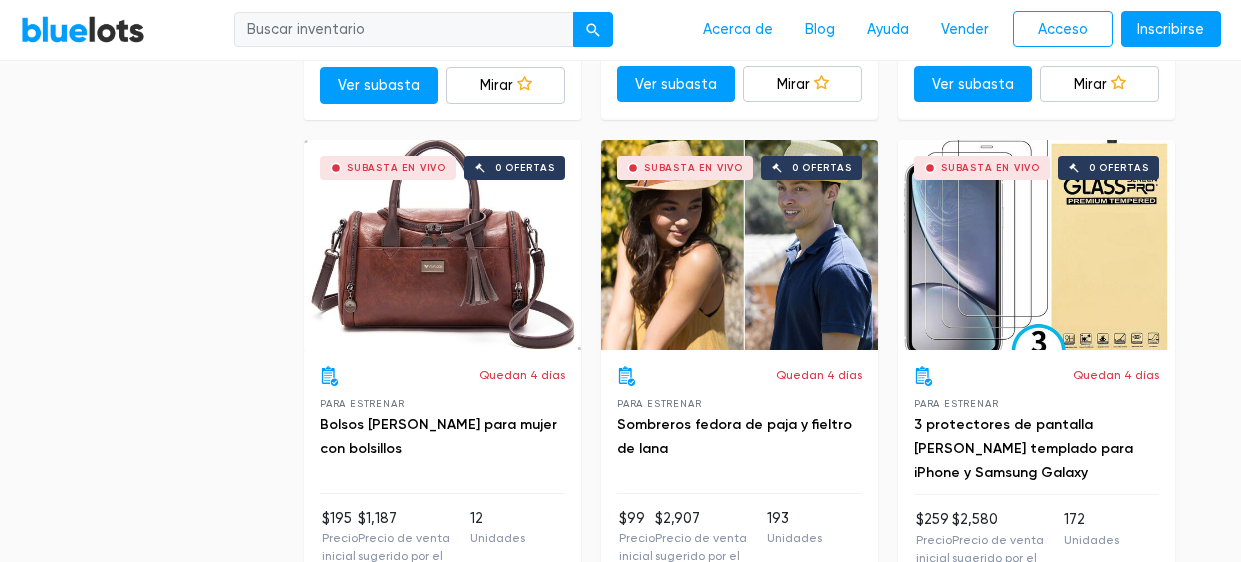 scroll, scrollTop: 7465, scrollLeft: 0, axis: vertical 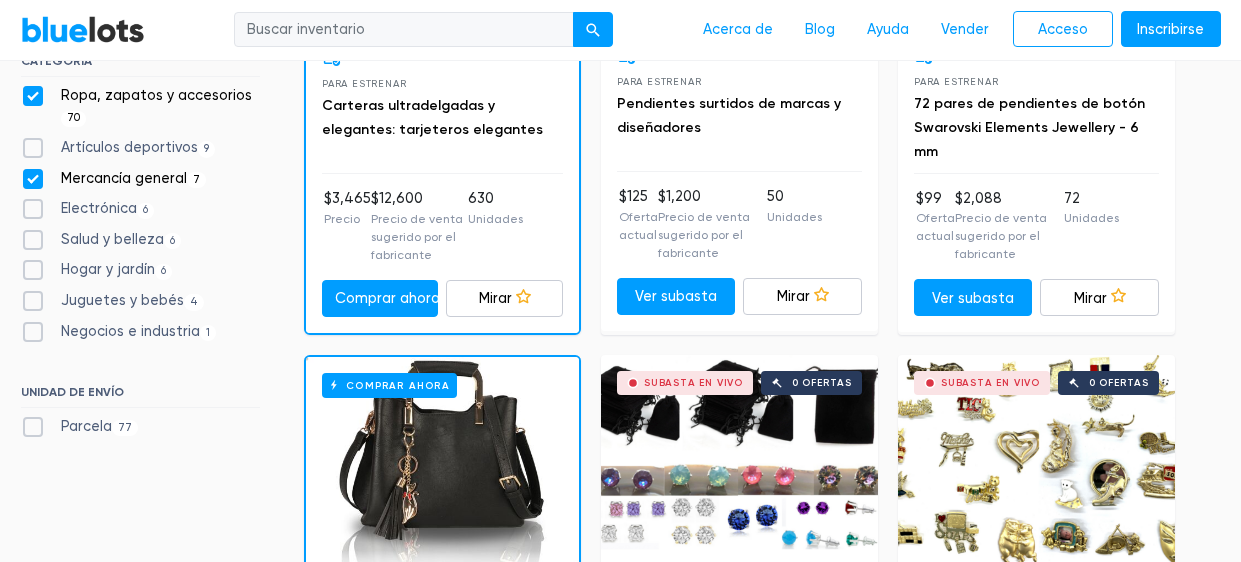 click on "Negocios e industria
1" at bounding box center [119, 332] 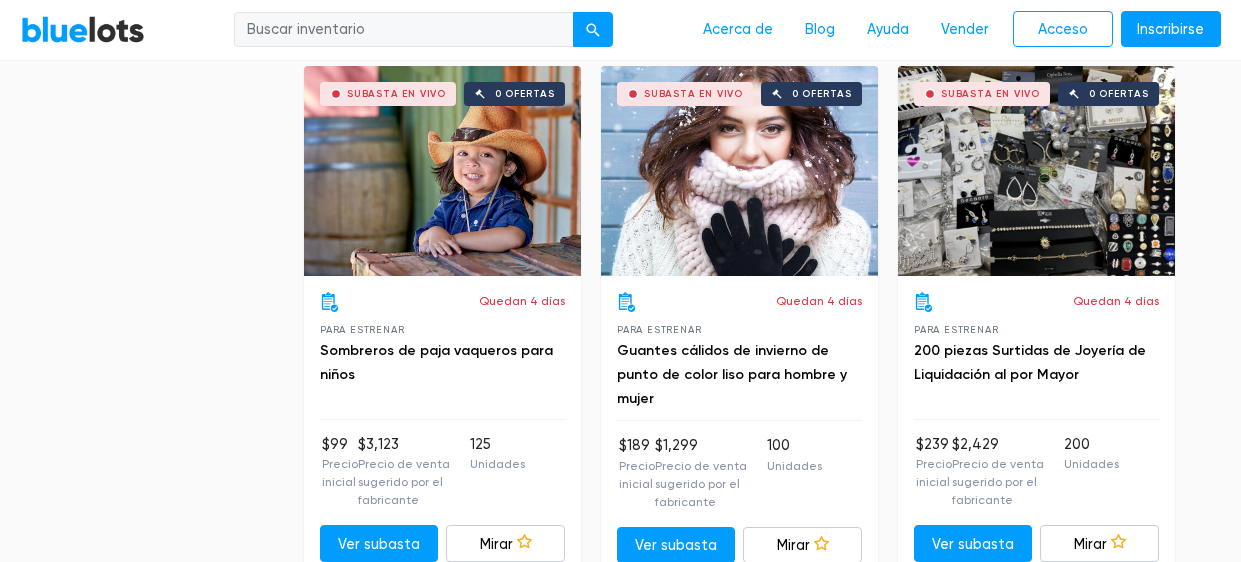 scroll, scrollTop: 7171, scrollLeft: 0, axis: vertical 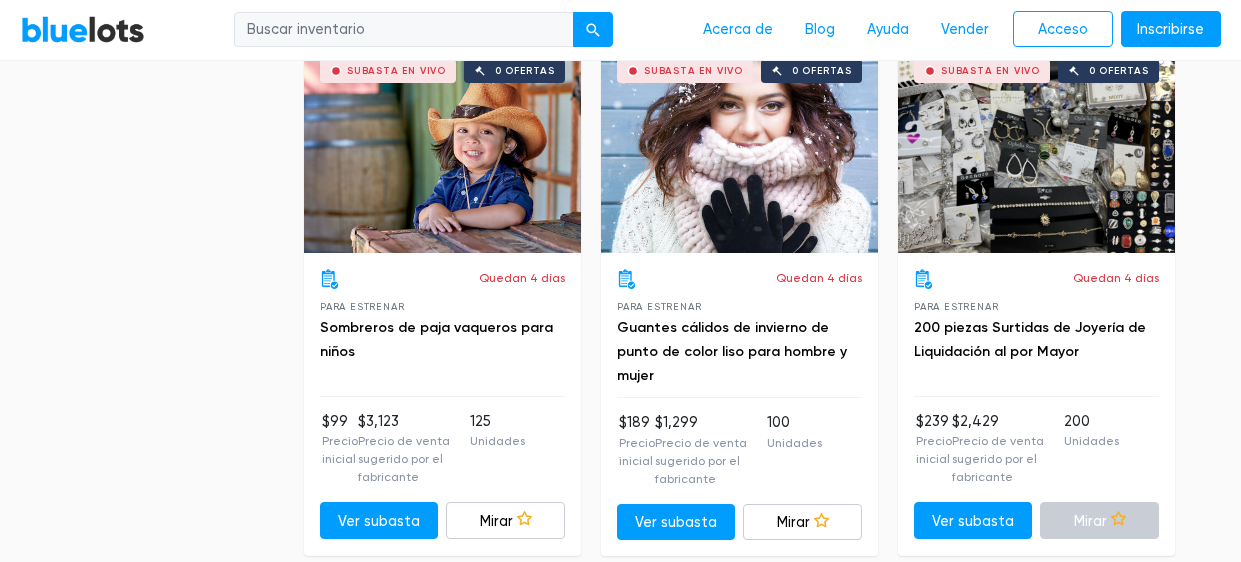 click on "Mirar" at bounding box center [1090, 520] 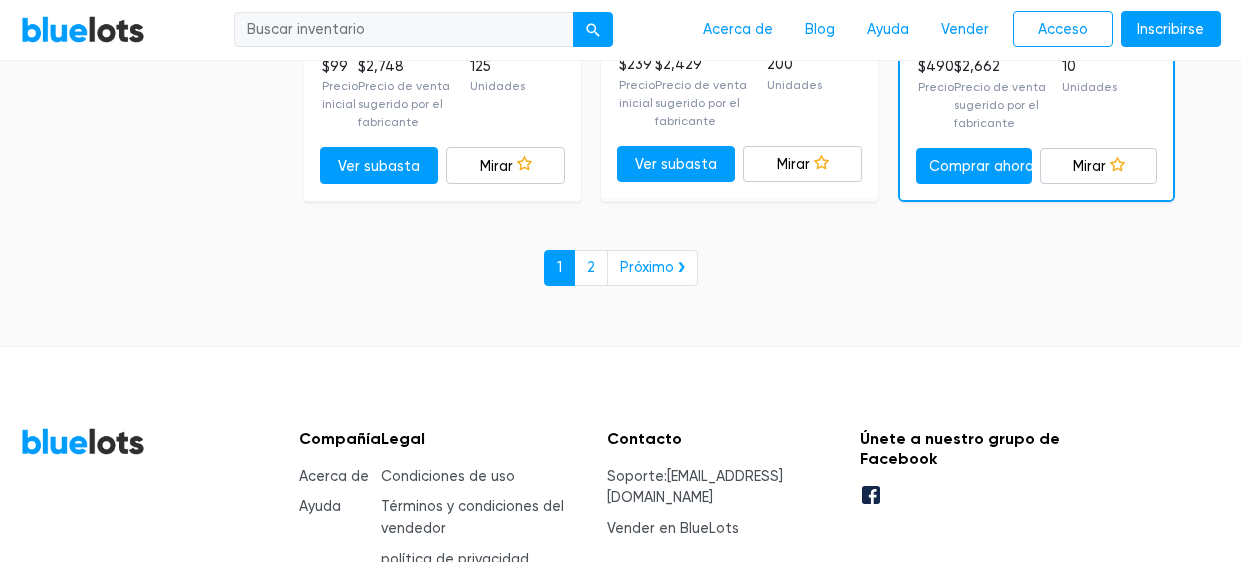 scroll, scrollTop: 9693, scrollLeft: 0, axis: vertical 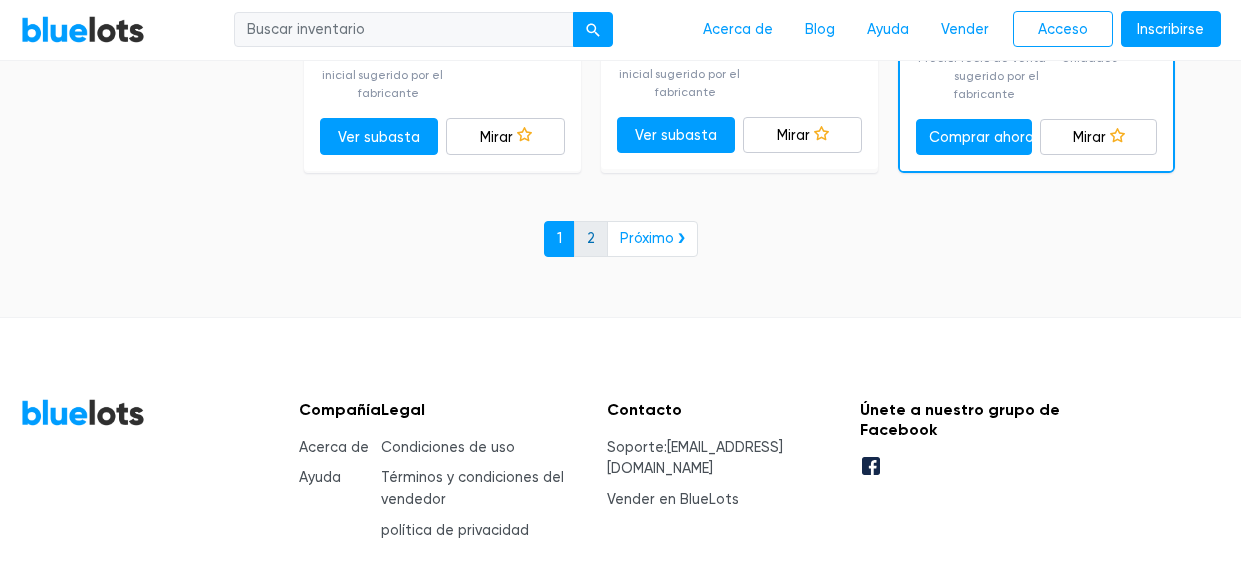 click on "2" at bounding box center [591, 239] 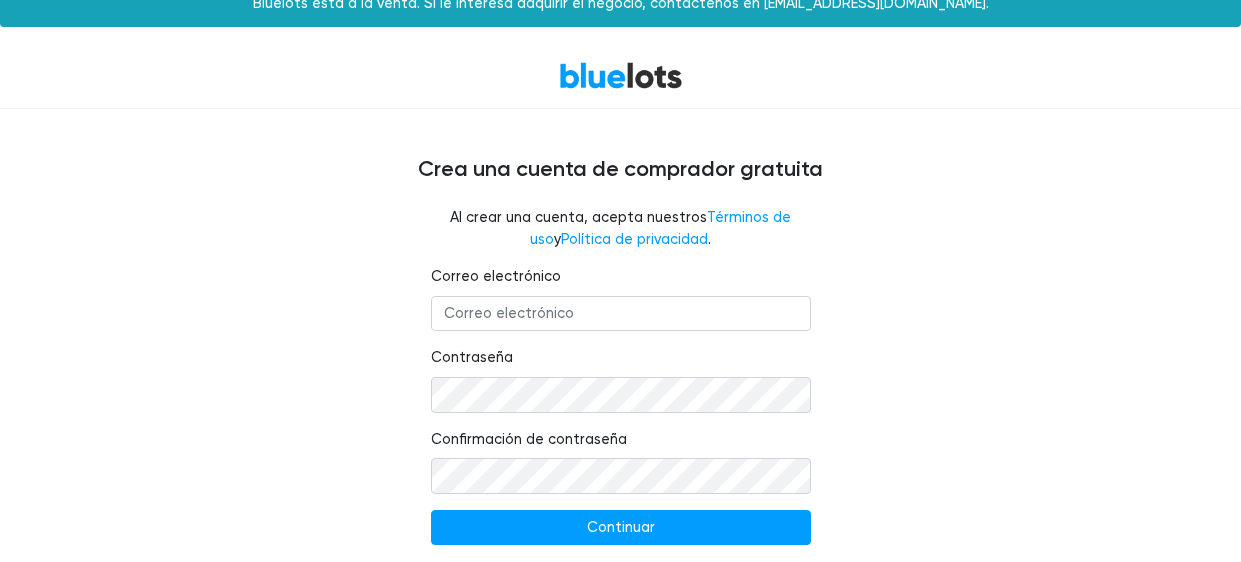 scroll, scrollTop: 0, scrollLeft: 0, axis: both 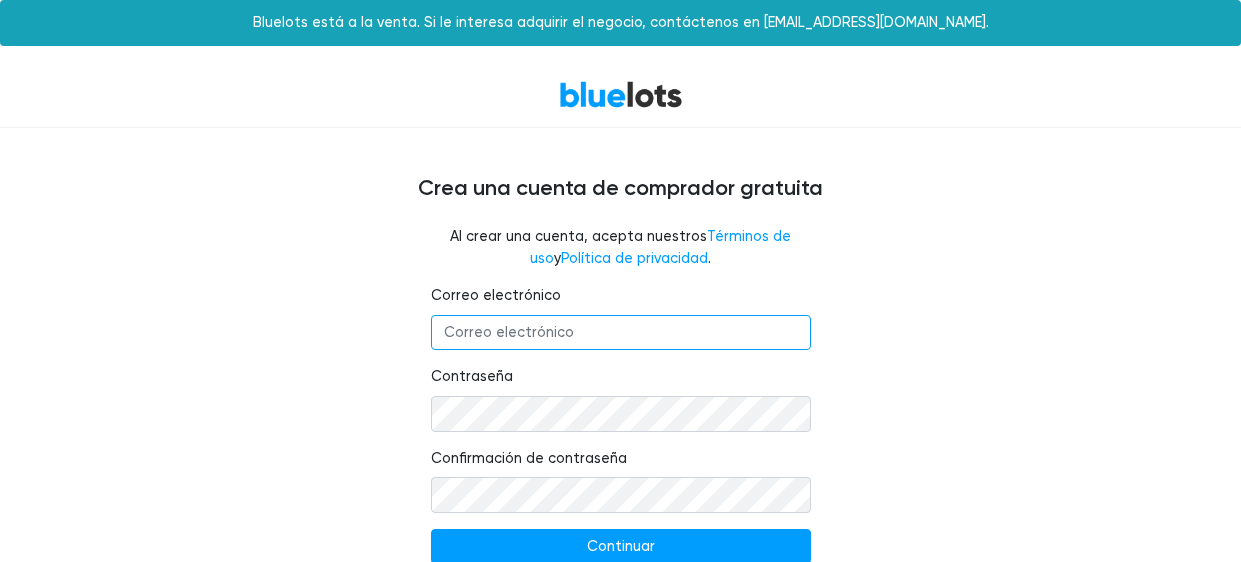 click on "Correo electrónico" at bounding box center [621, 333] 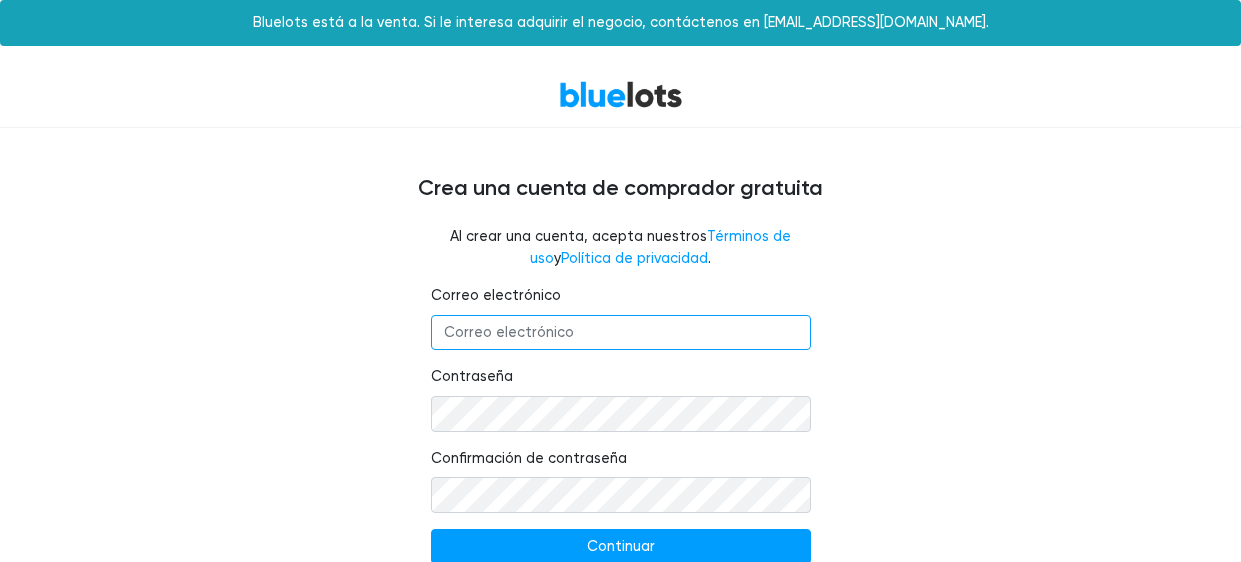 type on "[EMAIL_ADDRESS][DOMAIN_NAME]" 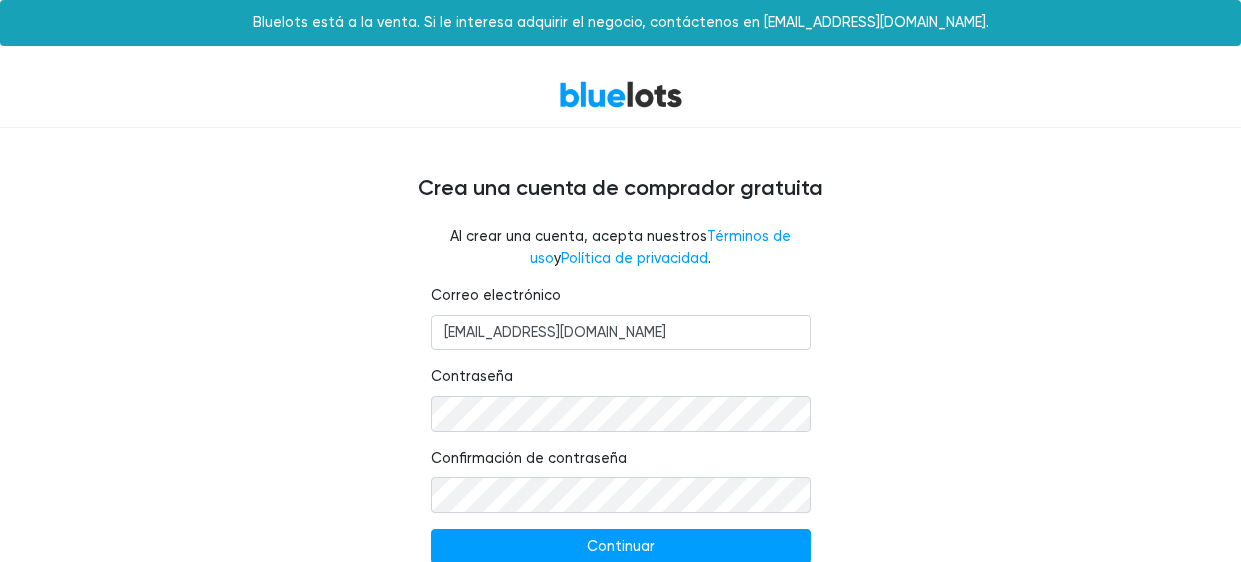 scroll, scrollTop: 1, scrollLeft: 0, axis: vertical 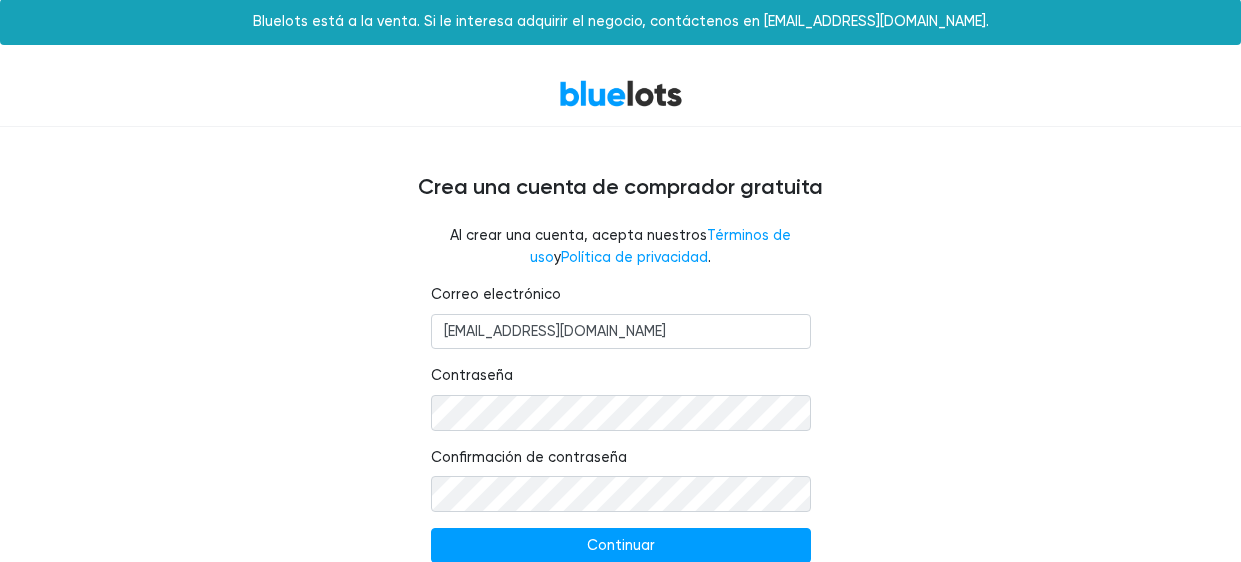 click on "Continuar" at bounding box center [621, 546] 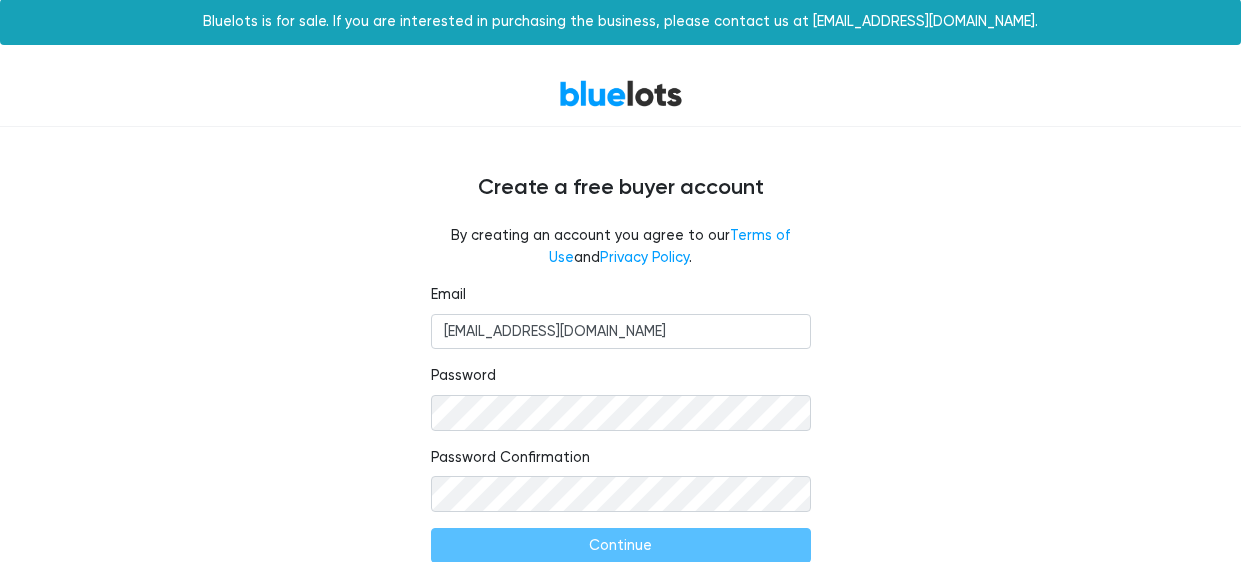 type on "Continuar" 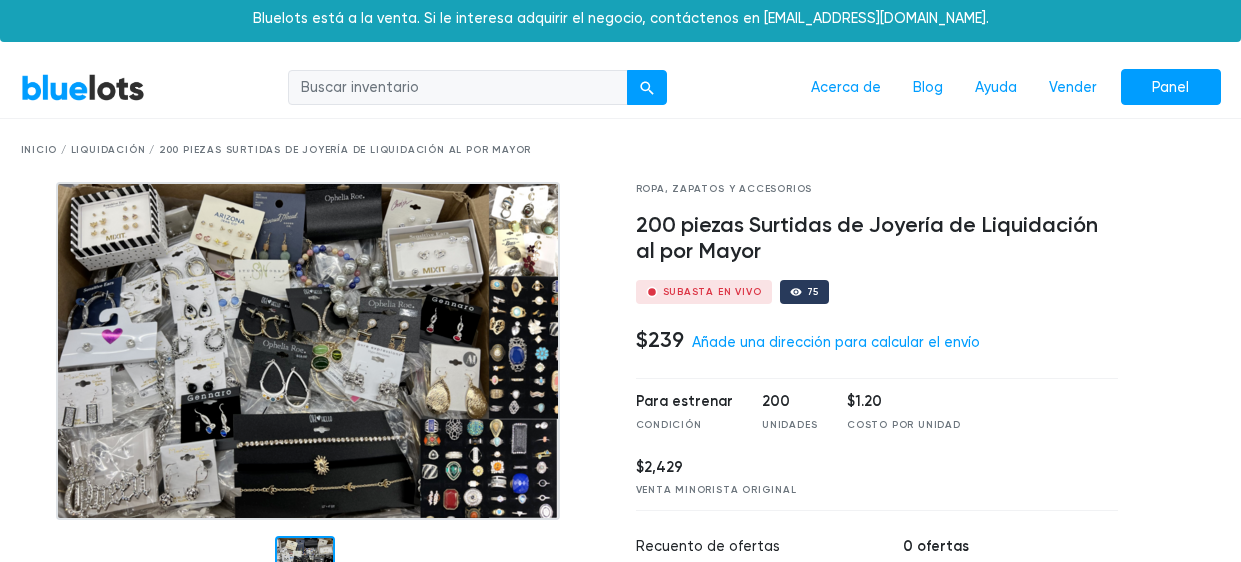 scroll, scrollTop: 0, scrollLeft: 0, axis: both 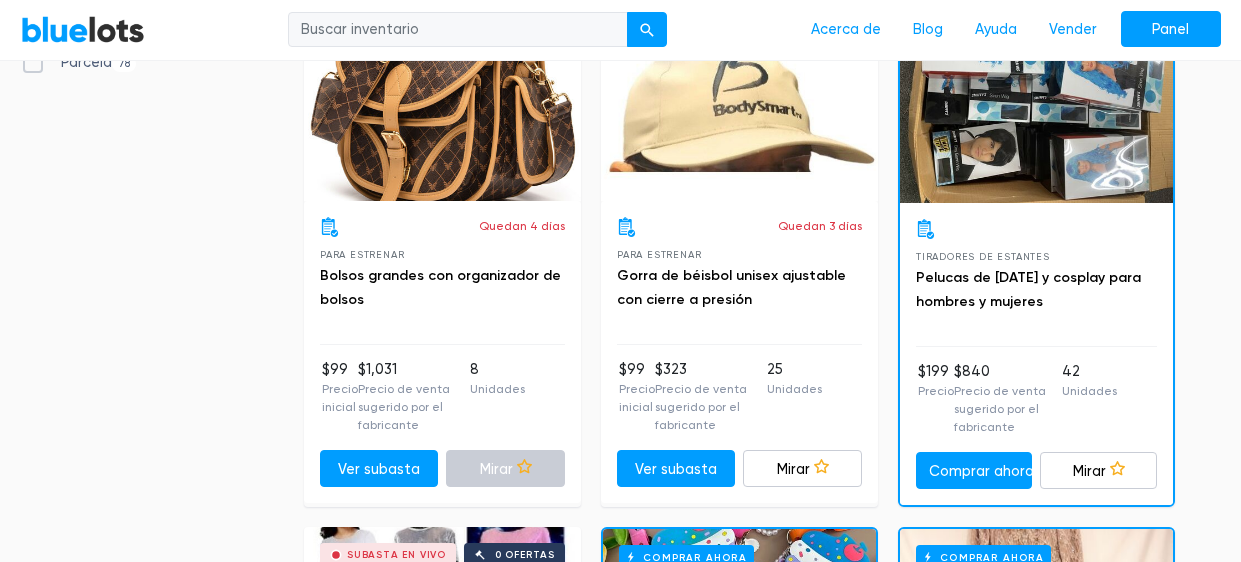 click on "Mirar" at bounding box center [496, 468] 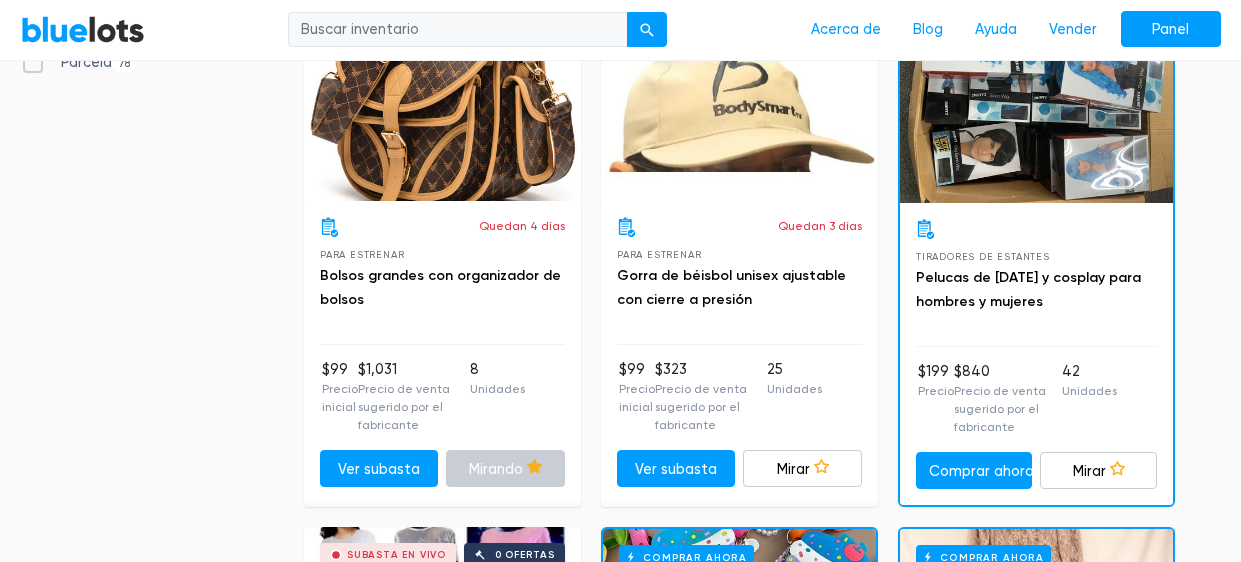 click on "Mirando" at bounding box center (496, 468) 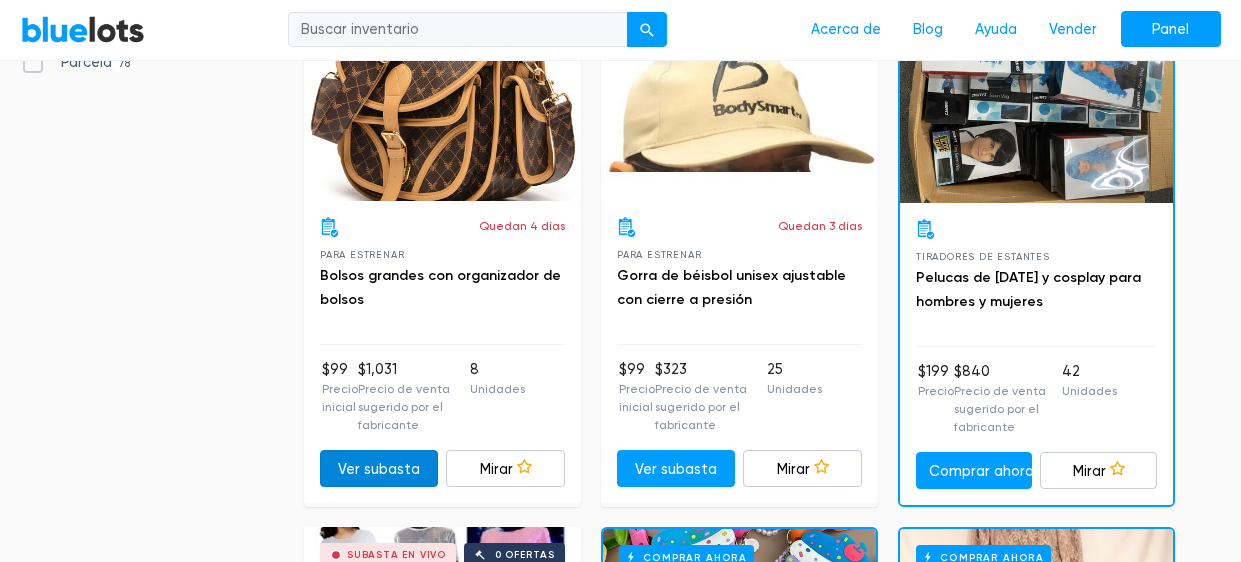 click on "Ver subasta" at bounding box center [379, 468] 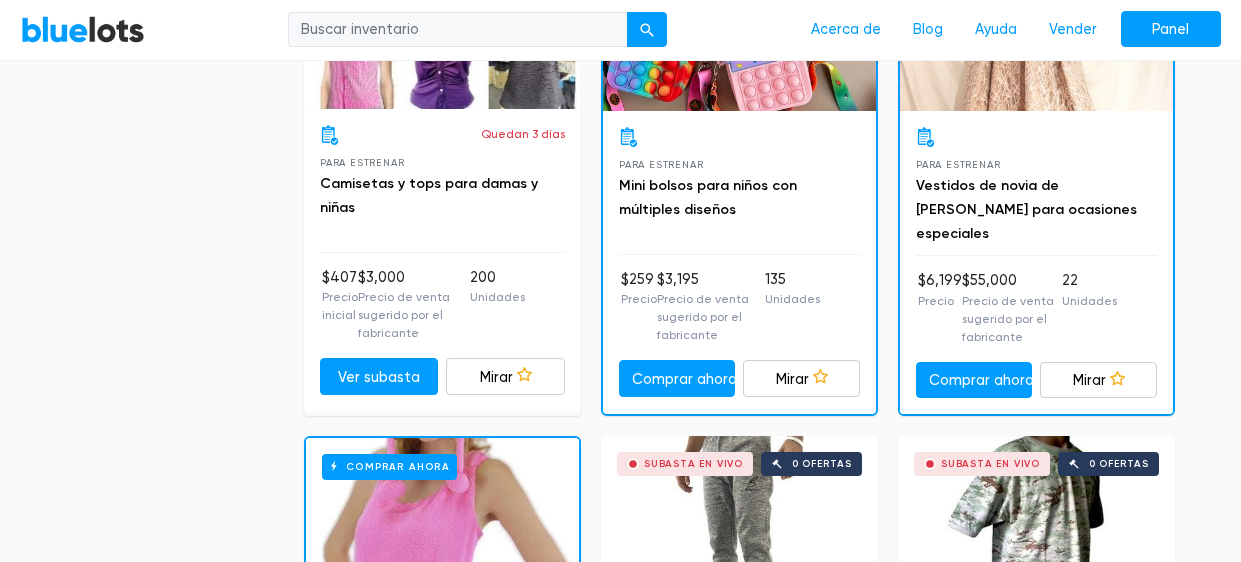 scroll, scrollTop: 1377, scrollLeft: 0, axis: vertical 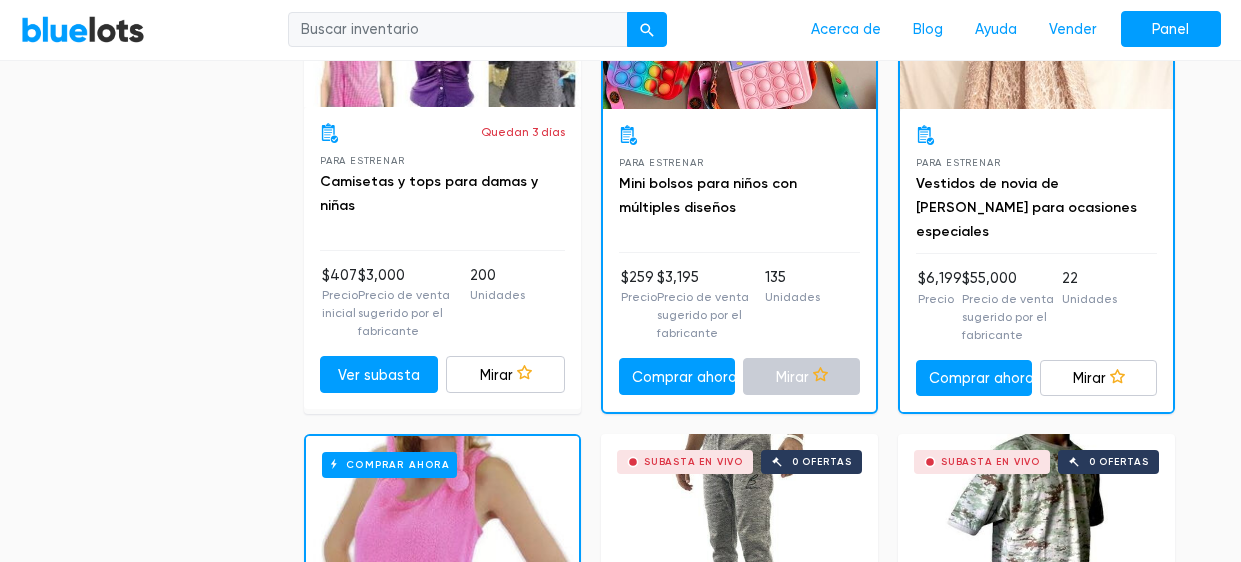 click on "Mirar" at bounding box center (792, 376) 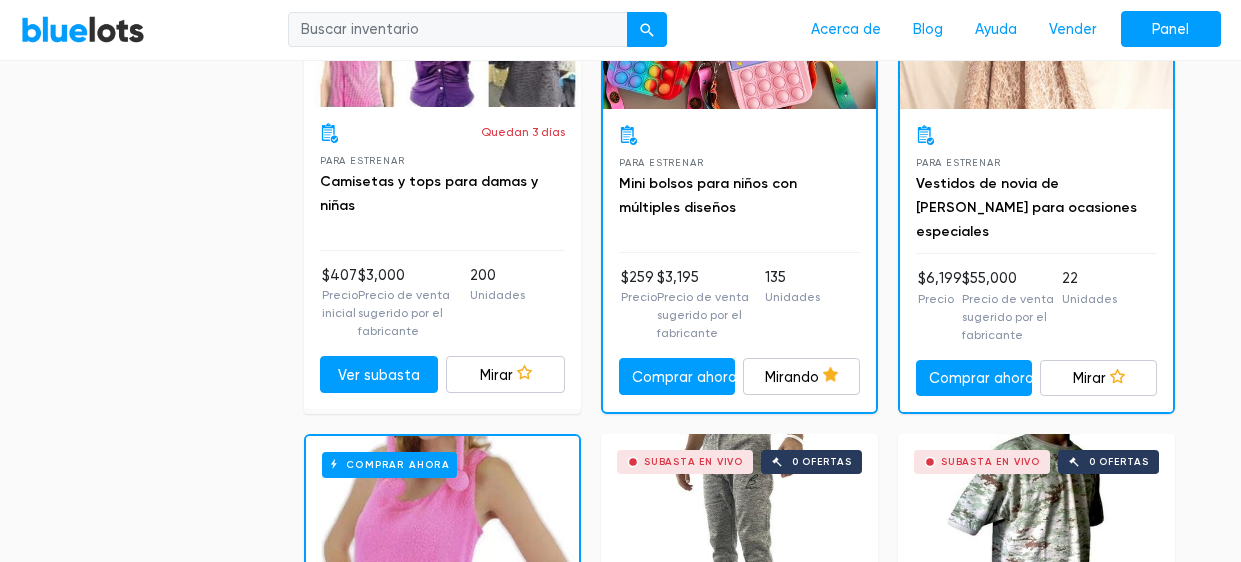 click on "Mirando" at bounding box center [792, 376] 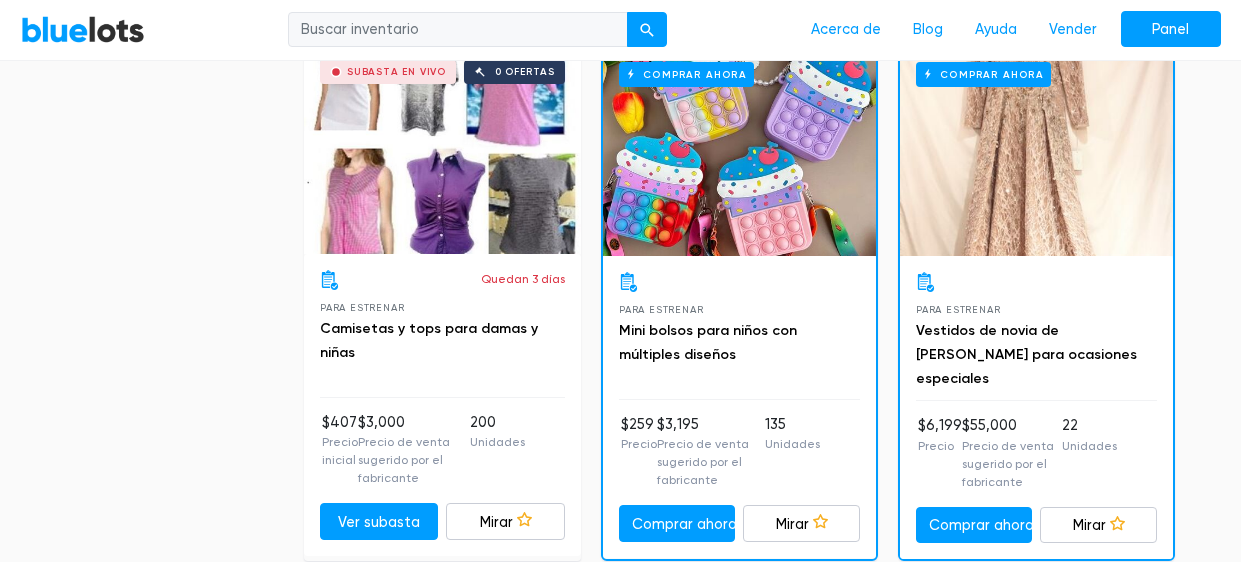 scroll, scrollTop: 1208, scrollLeft: 0, axis: vertical 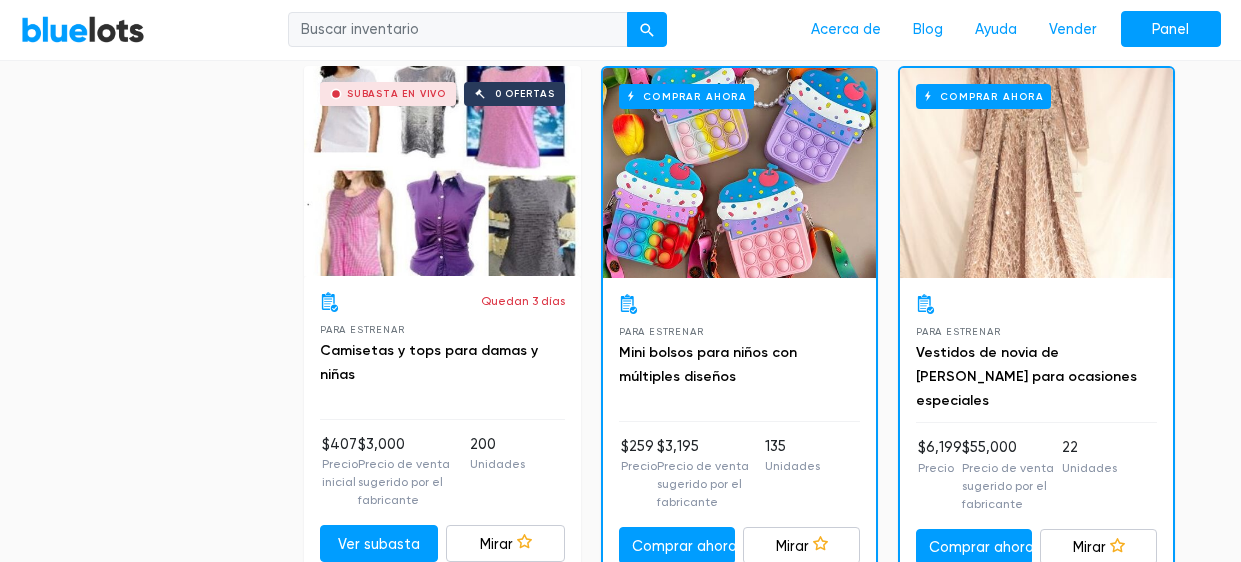 click on "Comprar ahora" at bounding box center (739, 173) 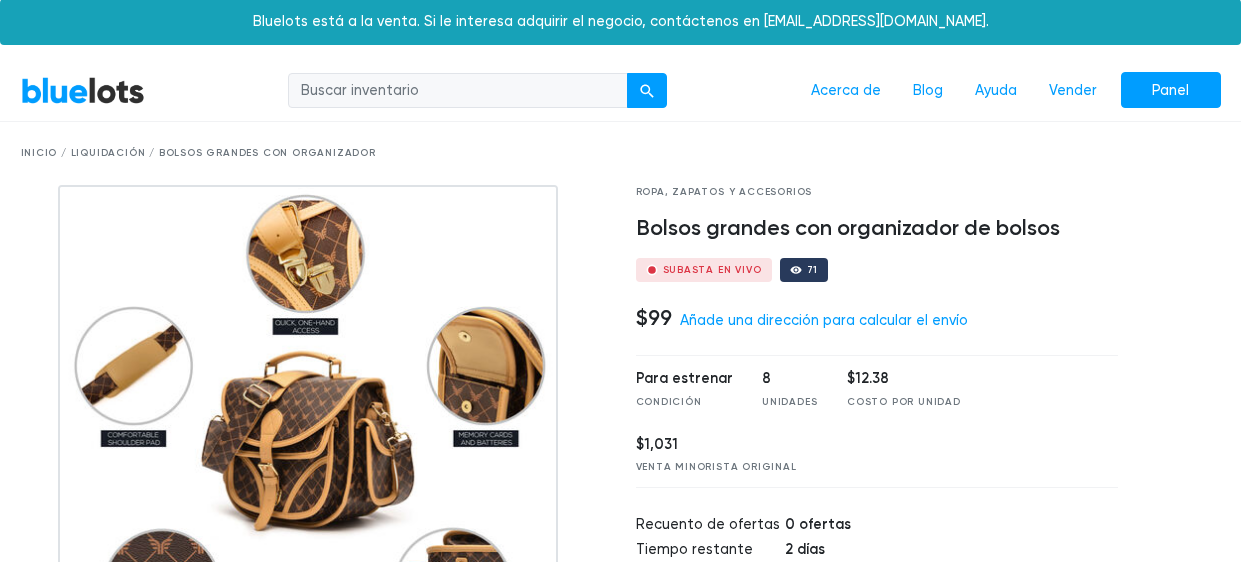 scroll, scrollTop: 0, scrollLeft: 0, axis: both 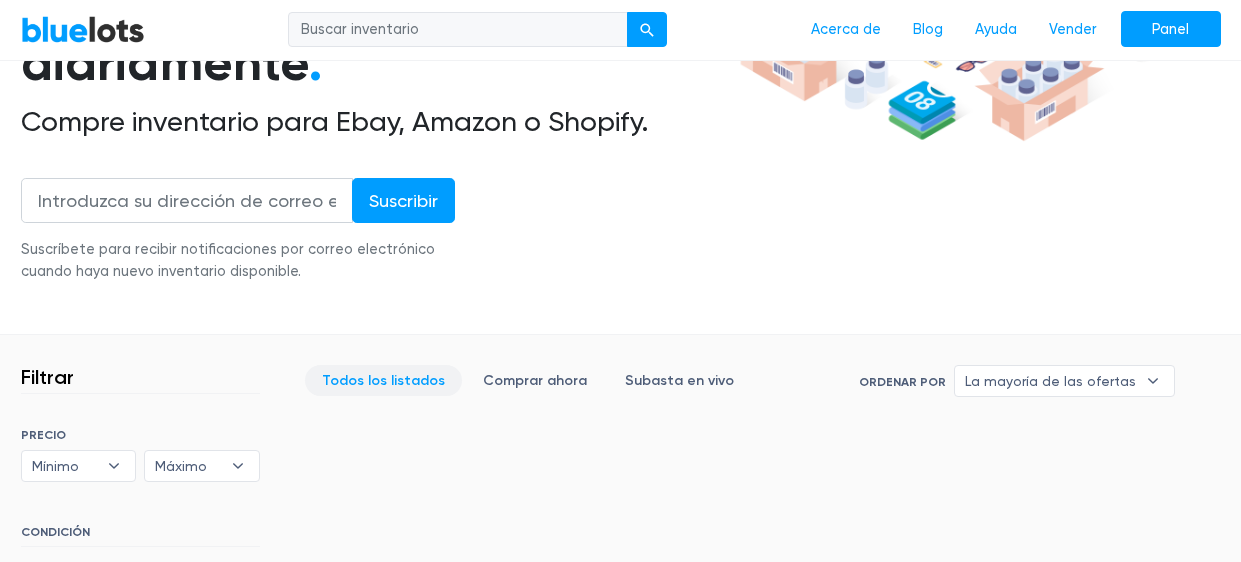 click on "Subastas
mayoristas y de liquidación finalizan diariamente  .
Compre inventario para Ebay, Amazon o Shopify.
Suscribir
Suscríbete para recibir notificaciones por correo electrónico cuando haya nuevo inventario disponible." at bounding box center [369, 57] 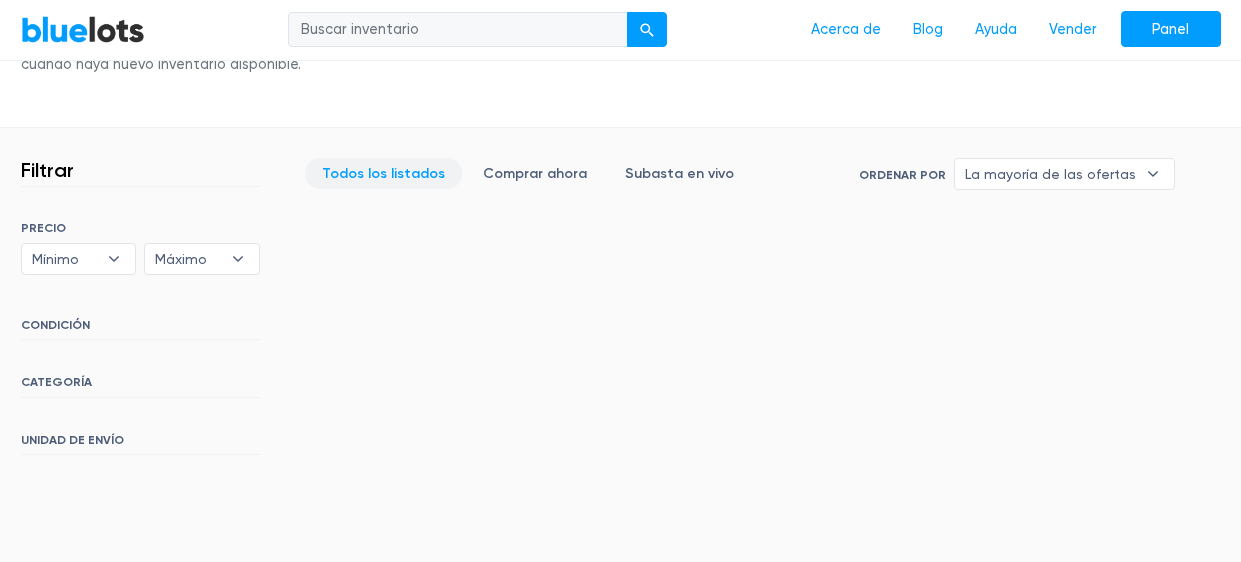 scroll, scrollTop: 617, scrollLeft: 0, axis: vertical 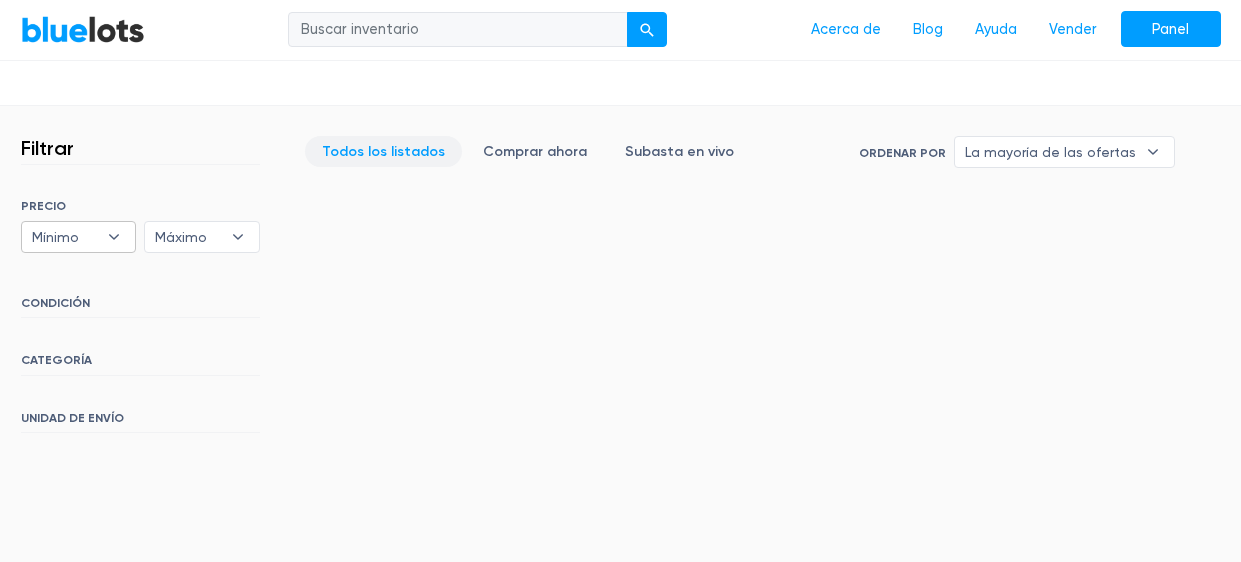 click on "▾" at bounding box center (114, 237) 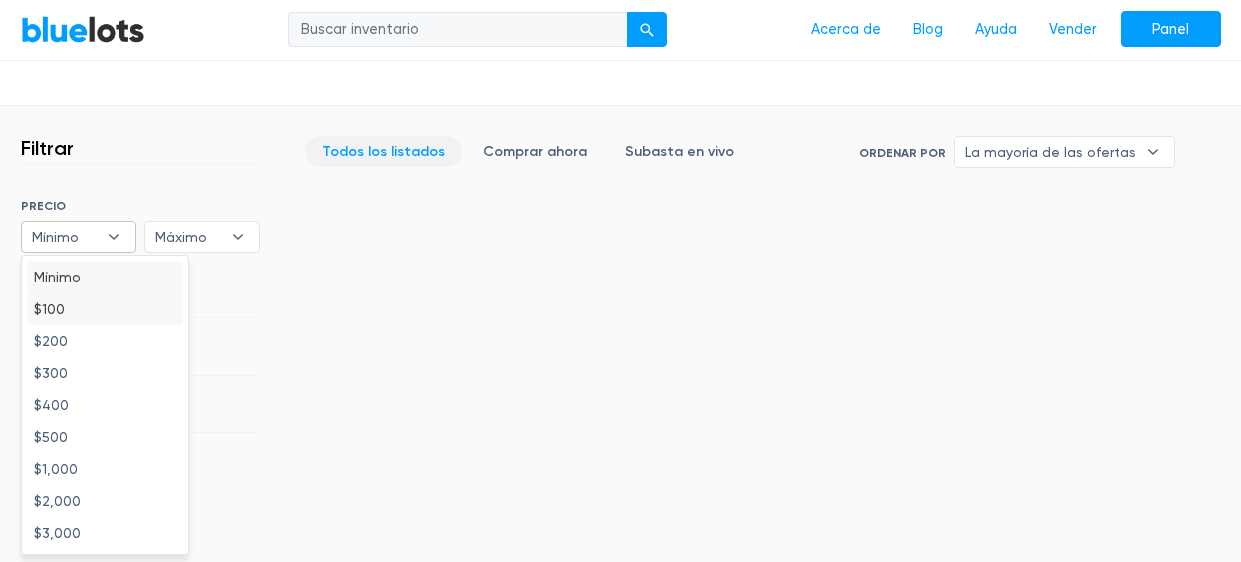 click on "$100" at bounding box center [105, 309] 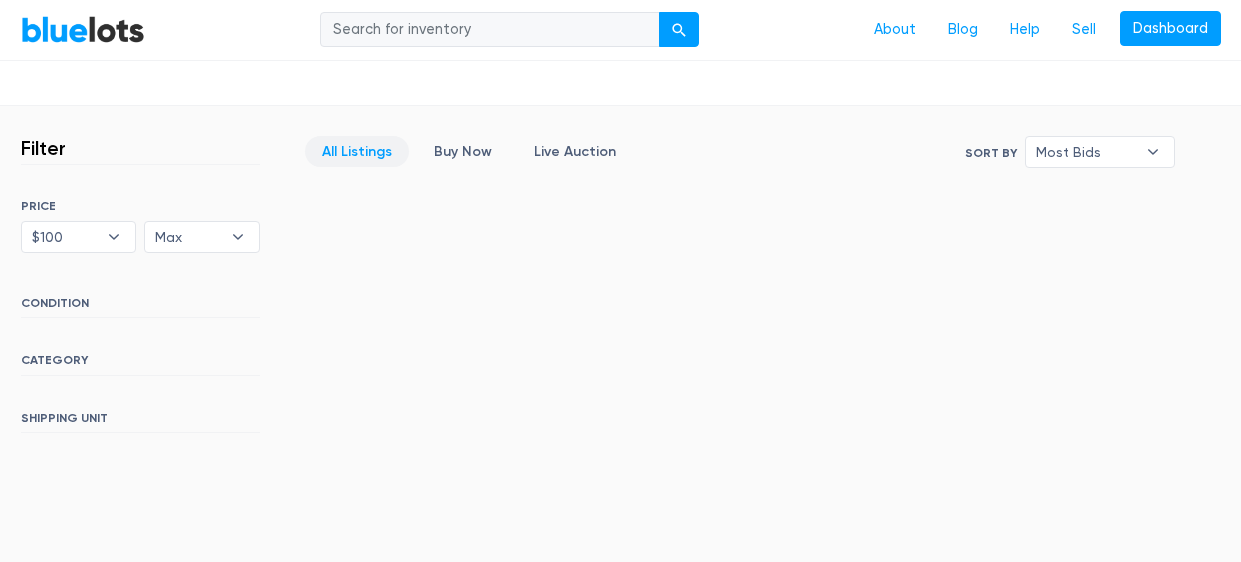 scroll, scrollTop: 617, scrollLeft: 0, axis: vertical 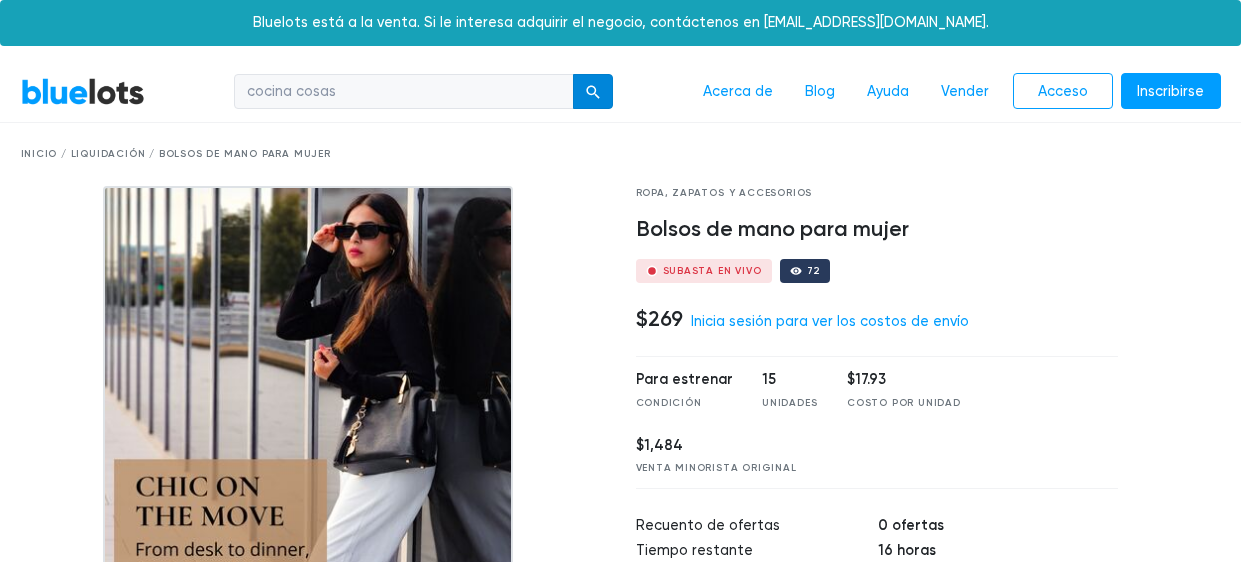 click at bounding box center [593, 92] 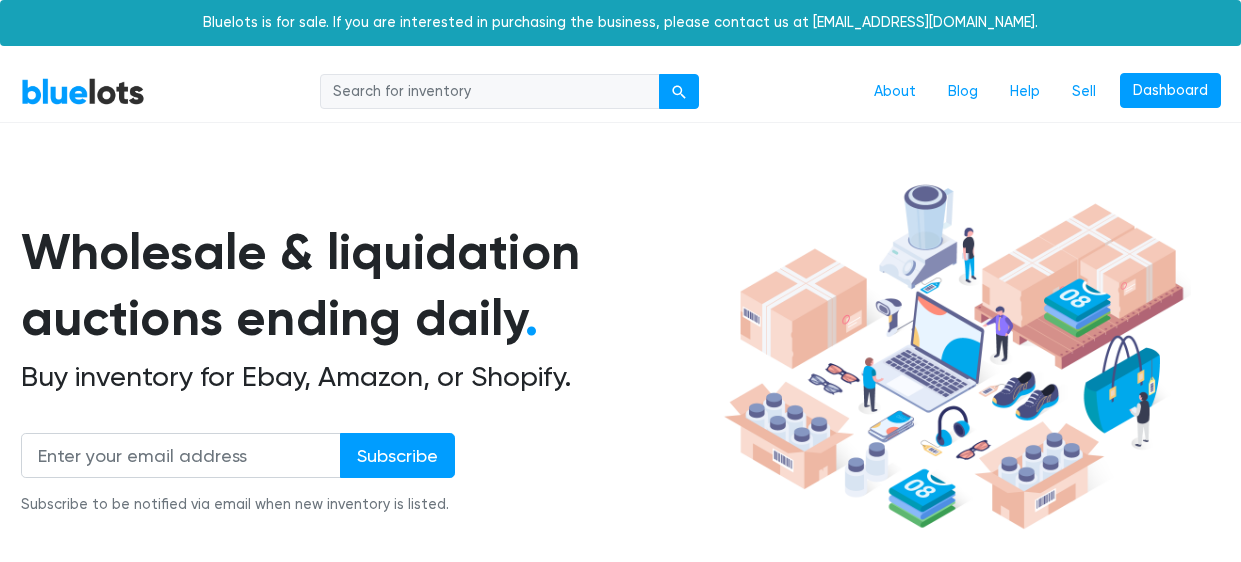 scroll, scrollTop: 0, scrollLeft: 0, axis: both 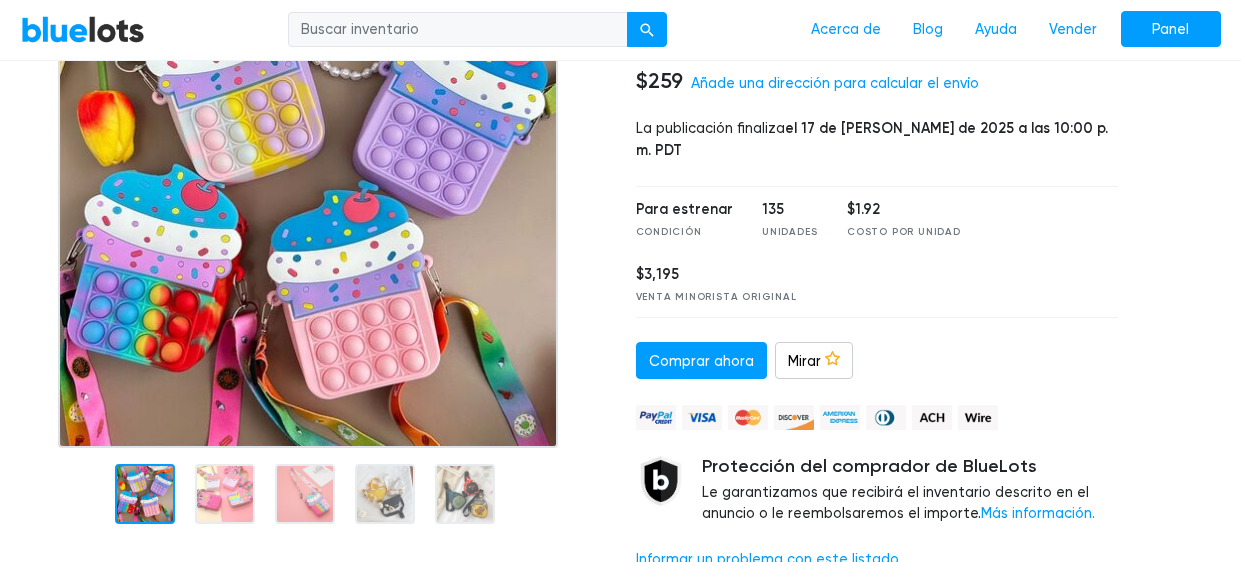 click at bounding box center [145, 494] 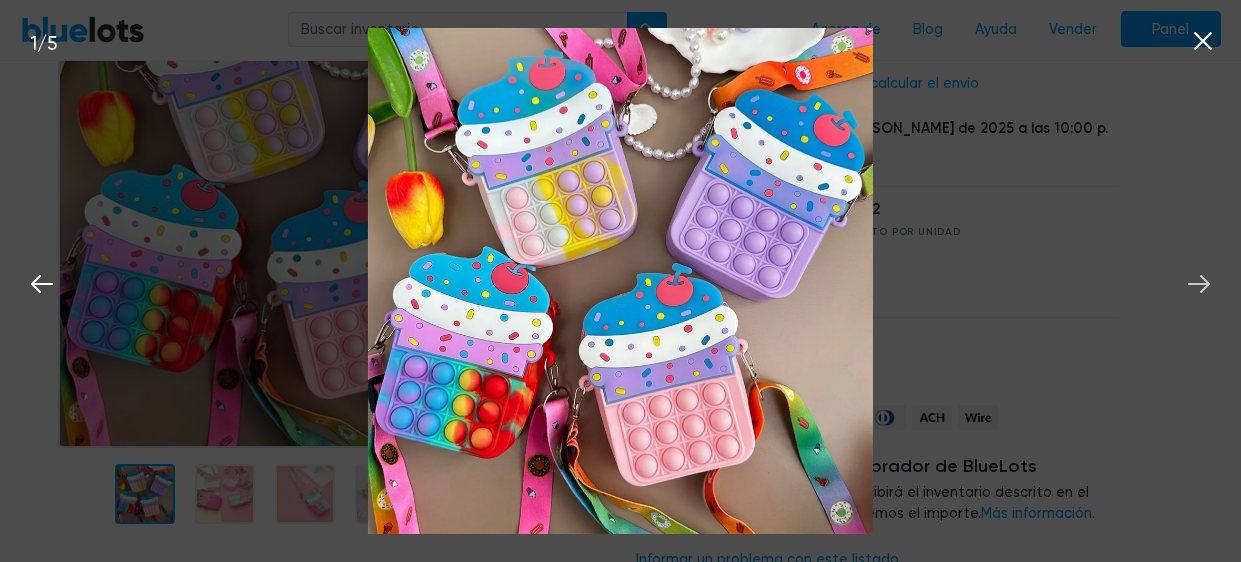 click 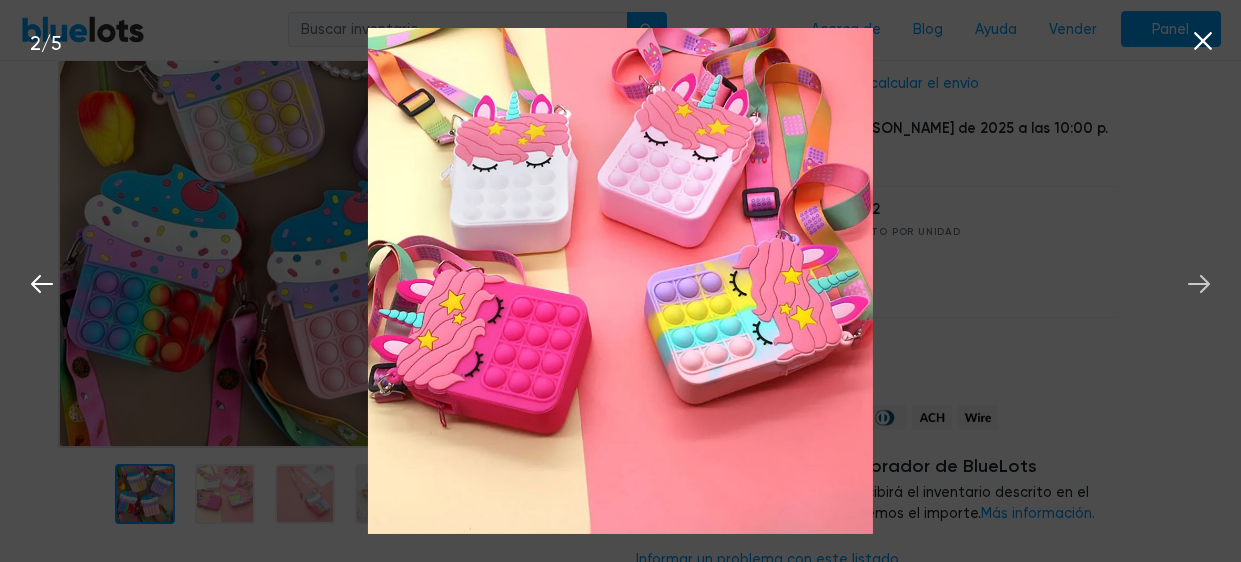 click 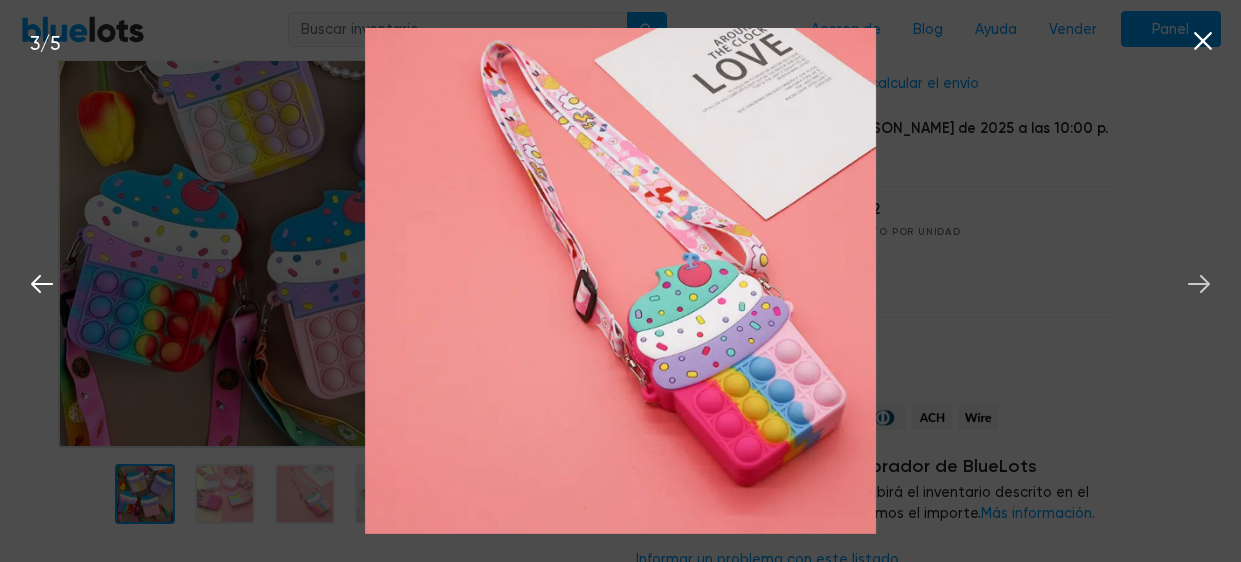 click 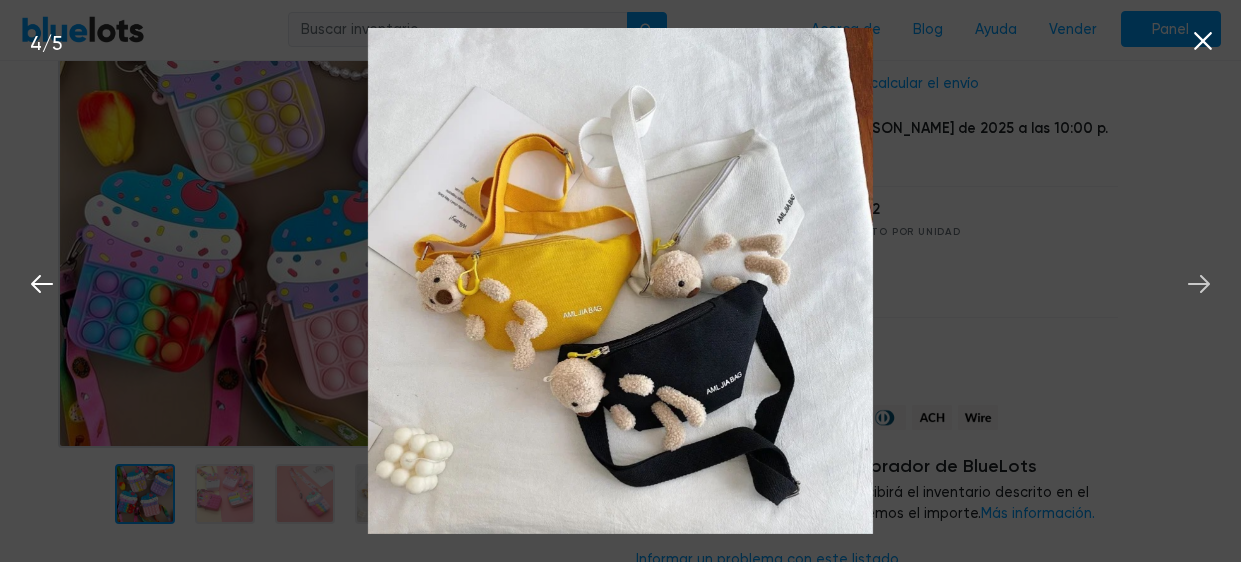 click 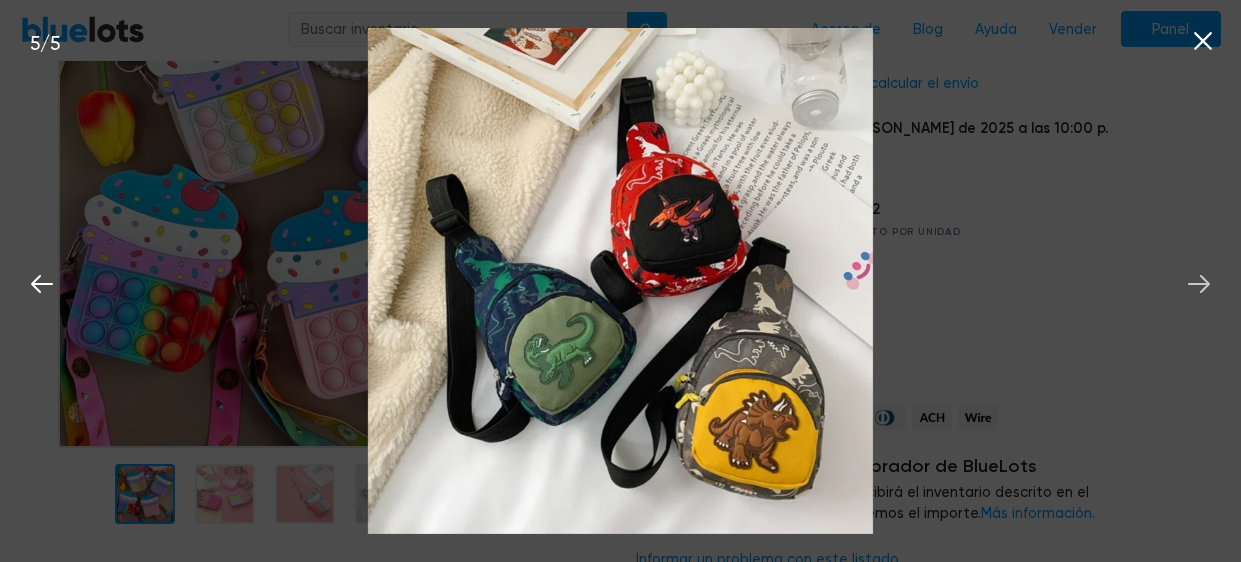 click 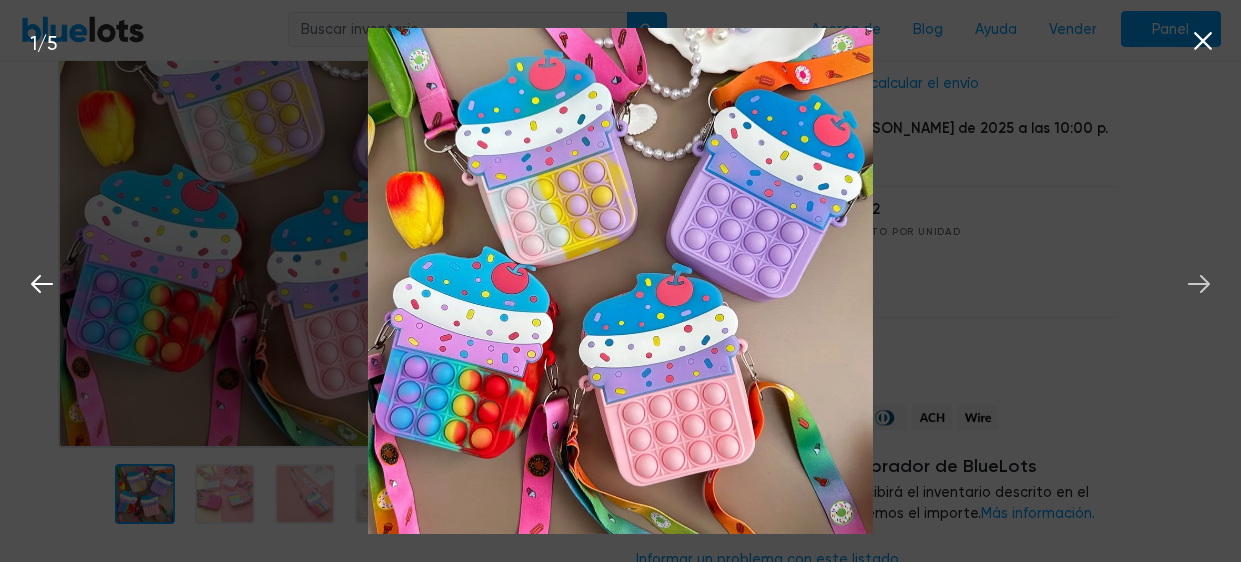 click 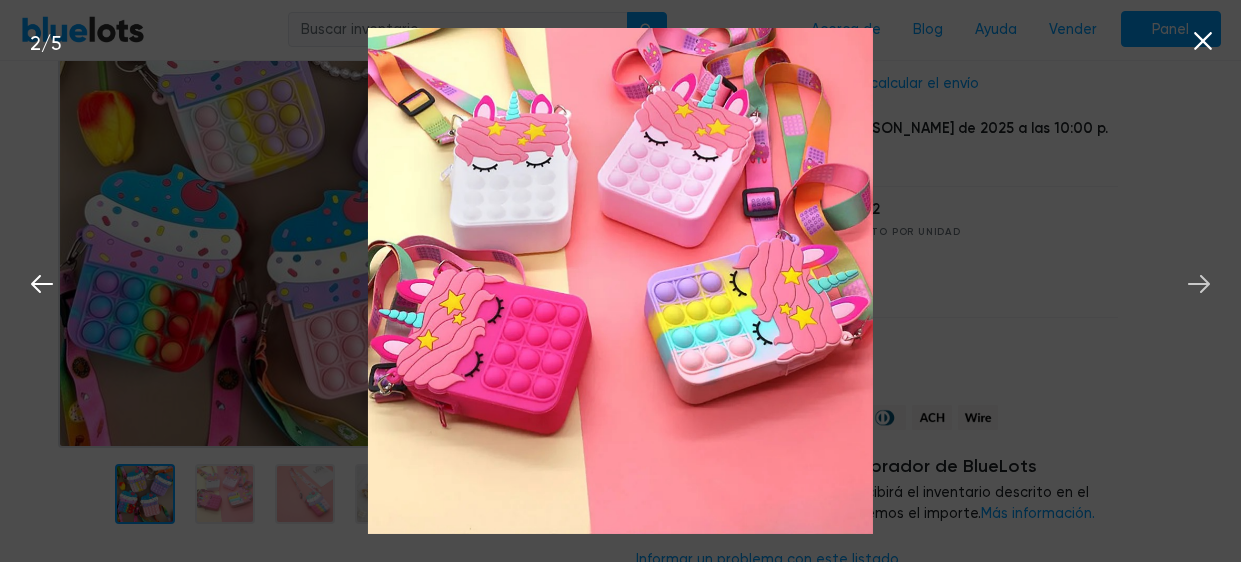 click 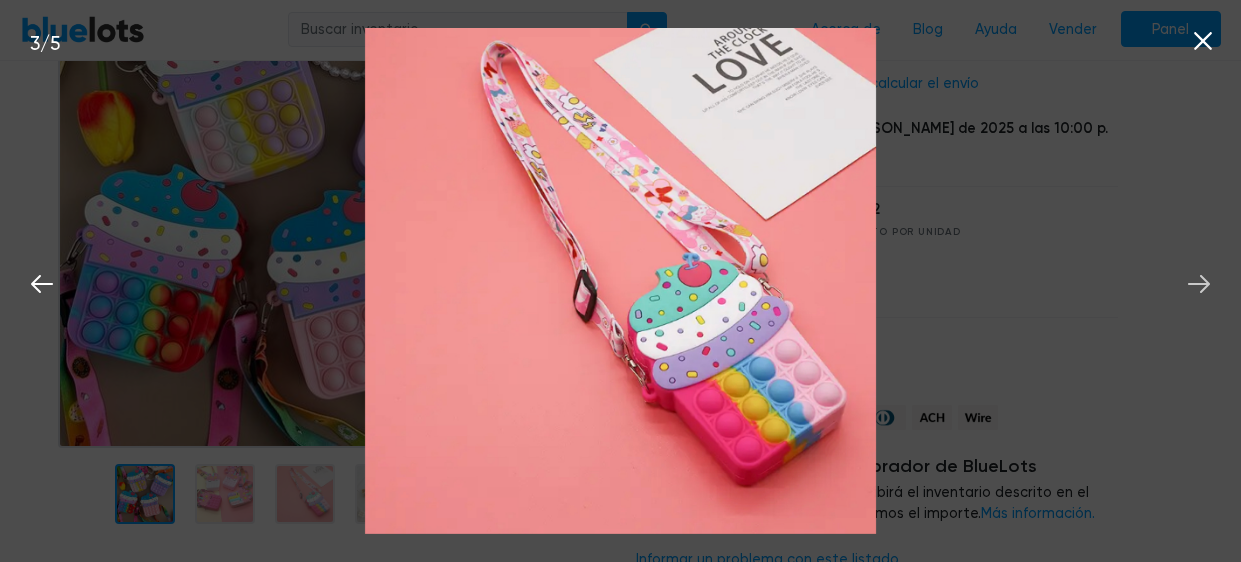 click 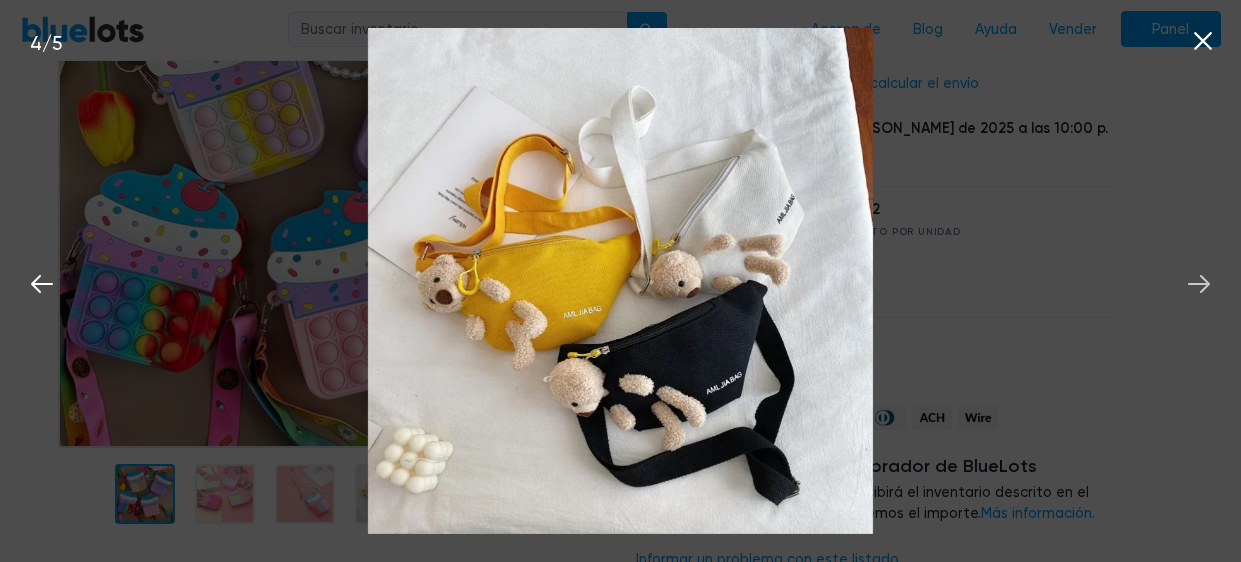 click 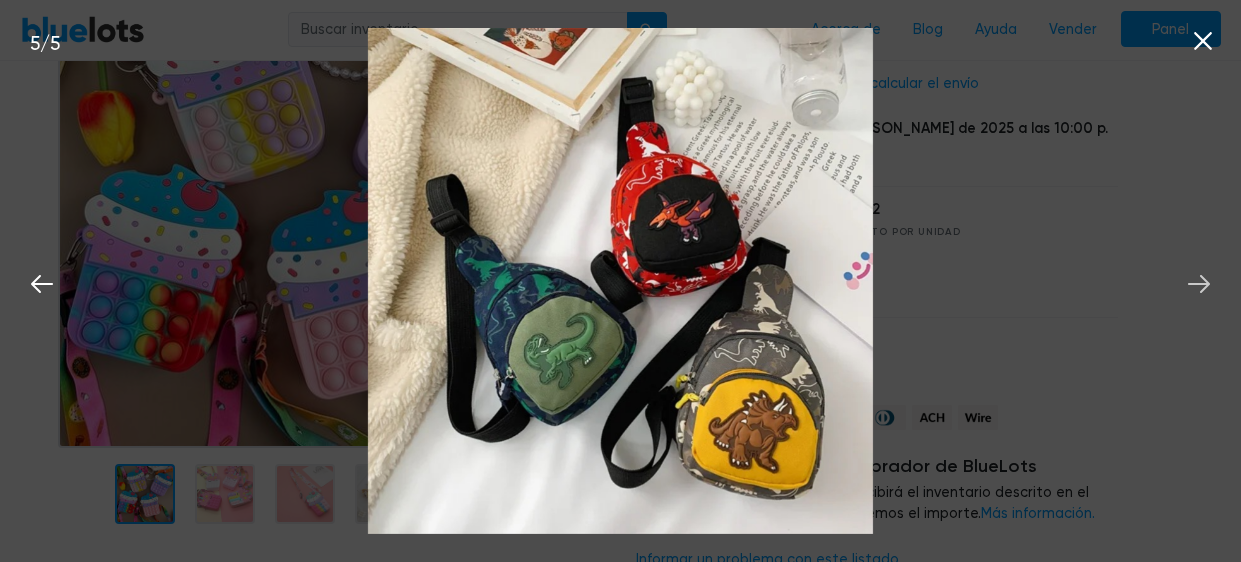 click 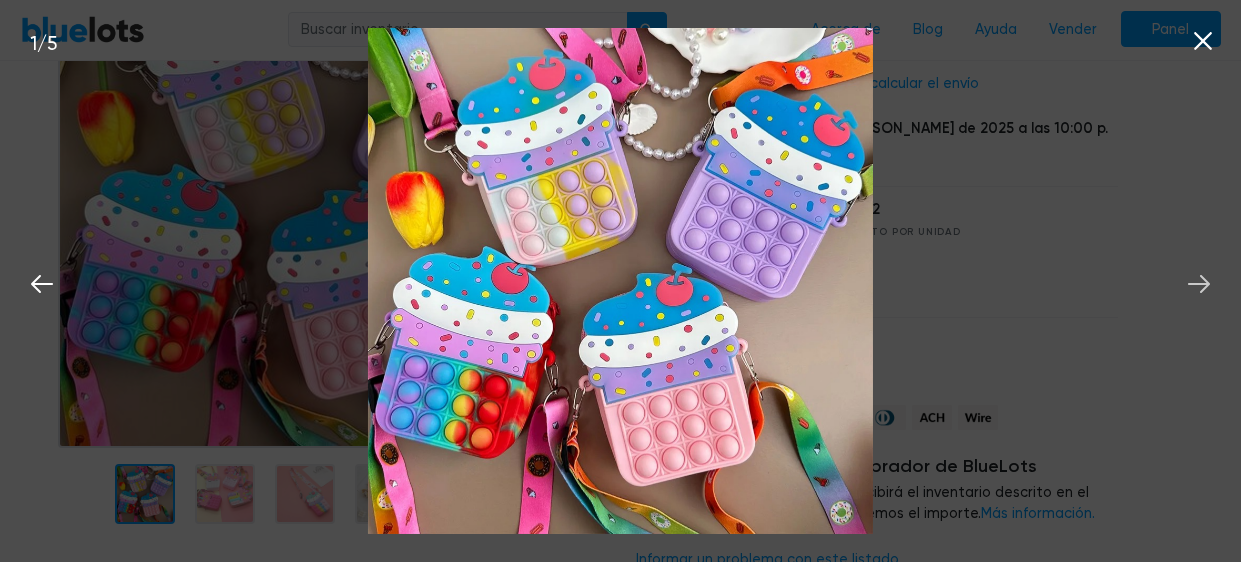 click 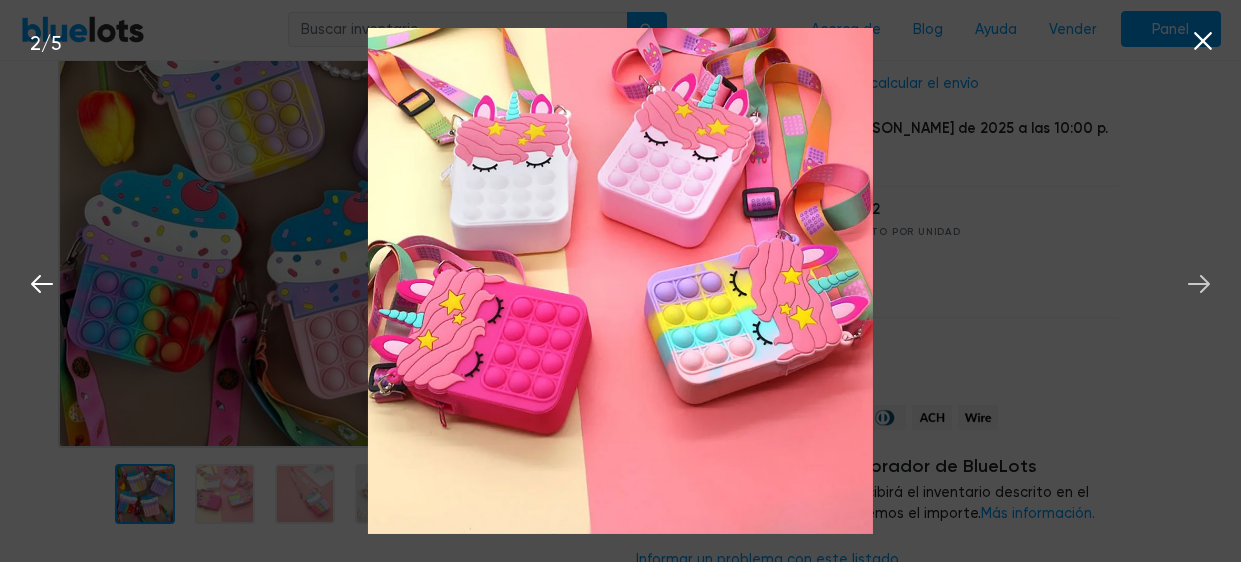 click at bounding box center [1199, 281] 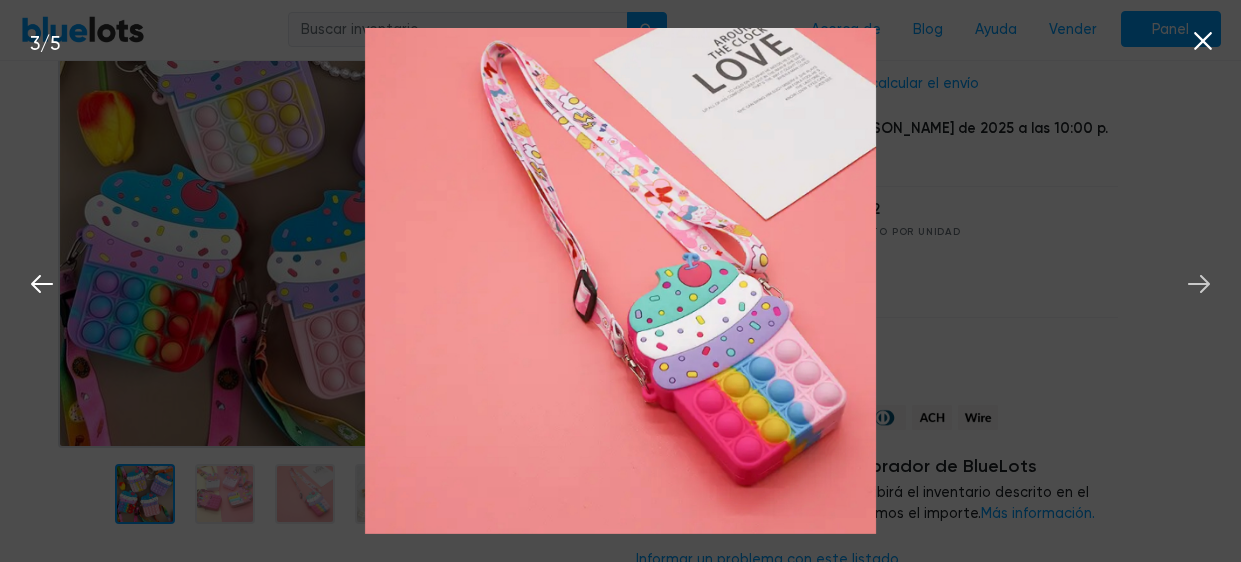 click at bounding box center [1199, 281] 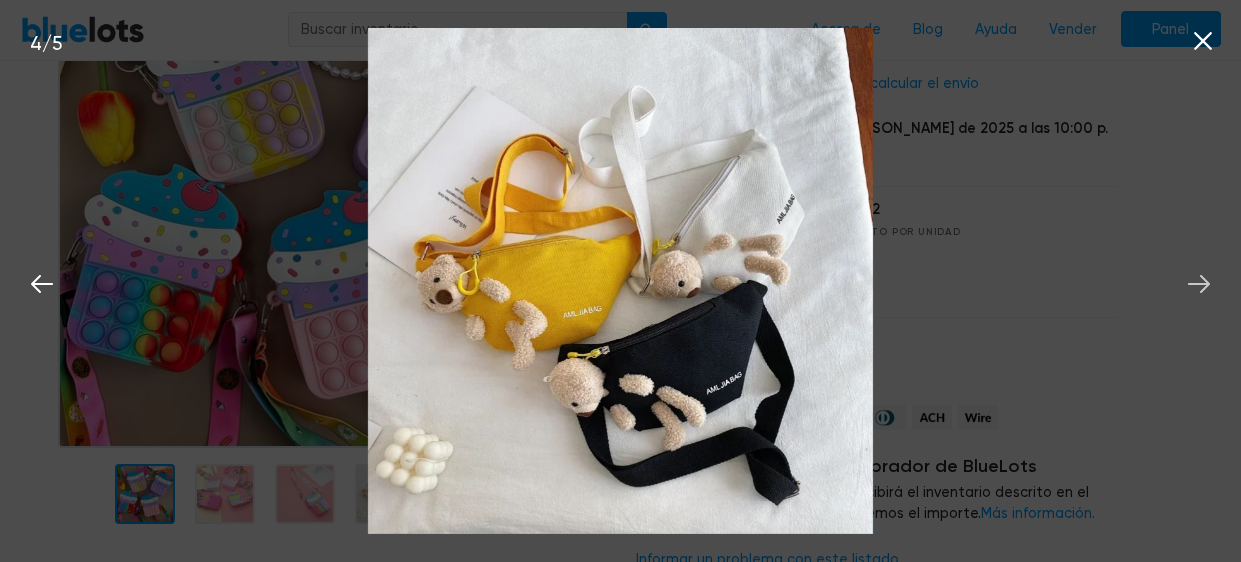 click at bounding box center [1199, 281] 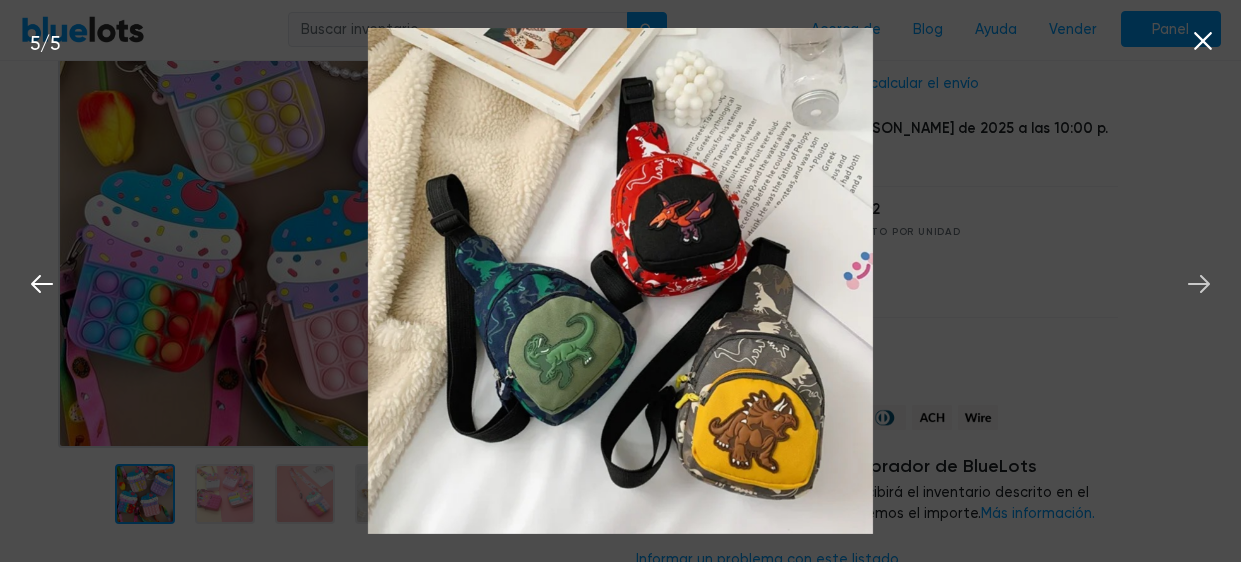 click at bounding box center (1199, 281) 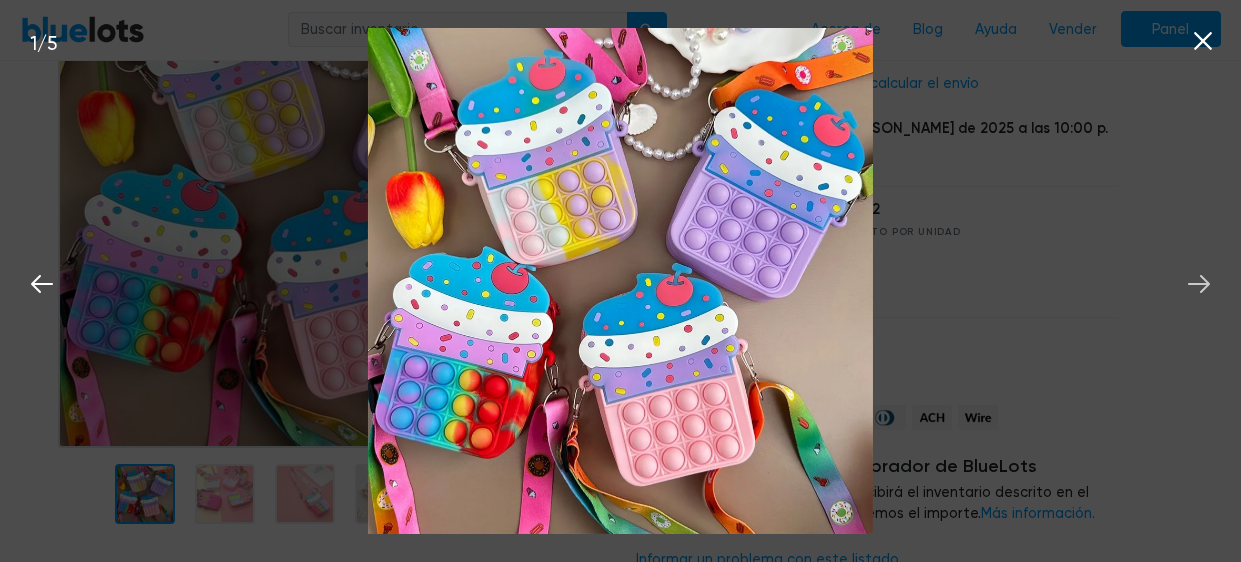 click at bounding box center (1199, 281) 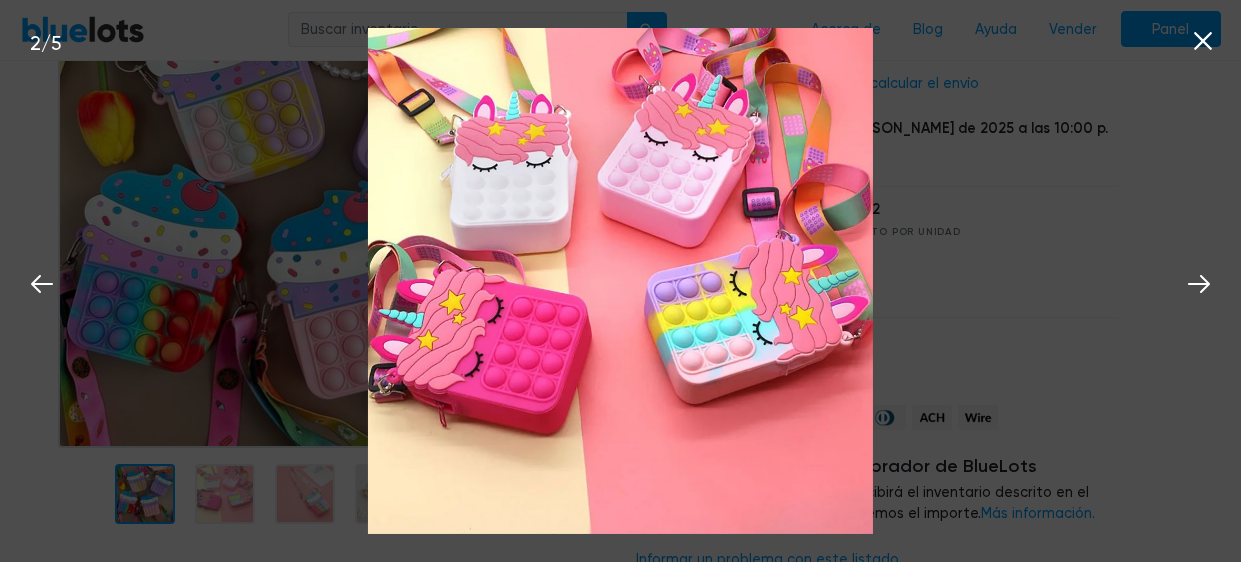 click on "2  /  5" at bounding box center [620, 281] 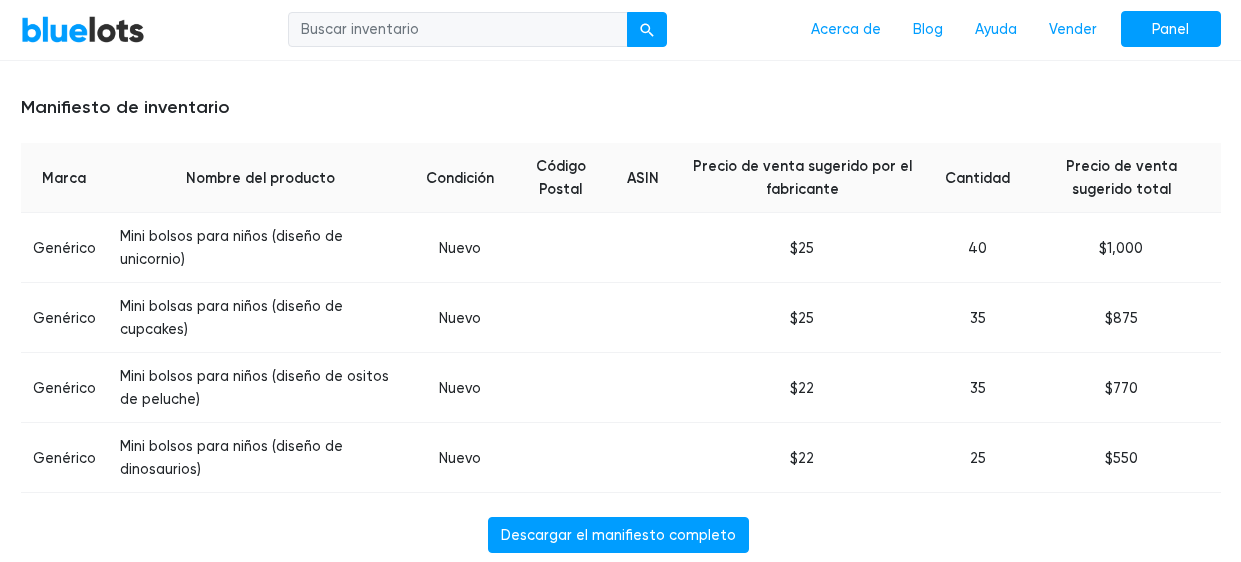 scroll, scrollTop: 774, scrollLeft: 0, axis: vertical 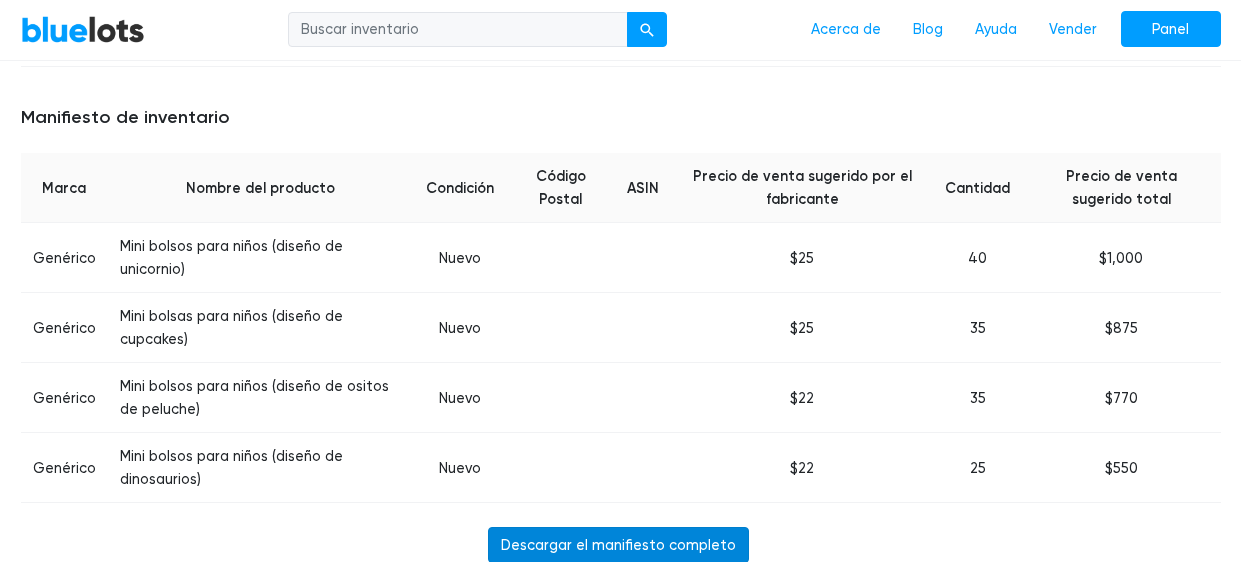 click on "Descargar el manifiesto completo" at bounding box center (618, 545) 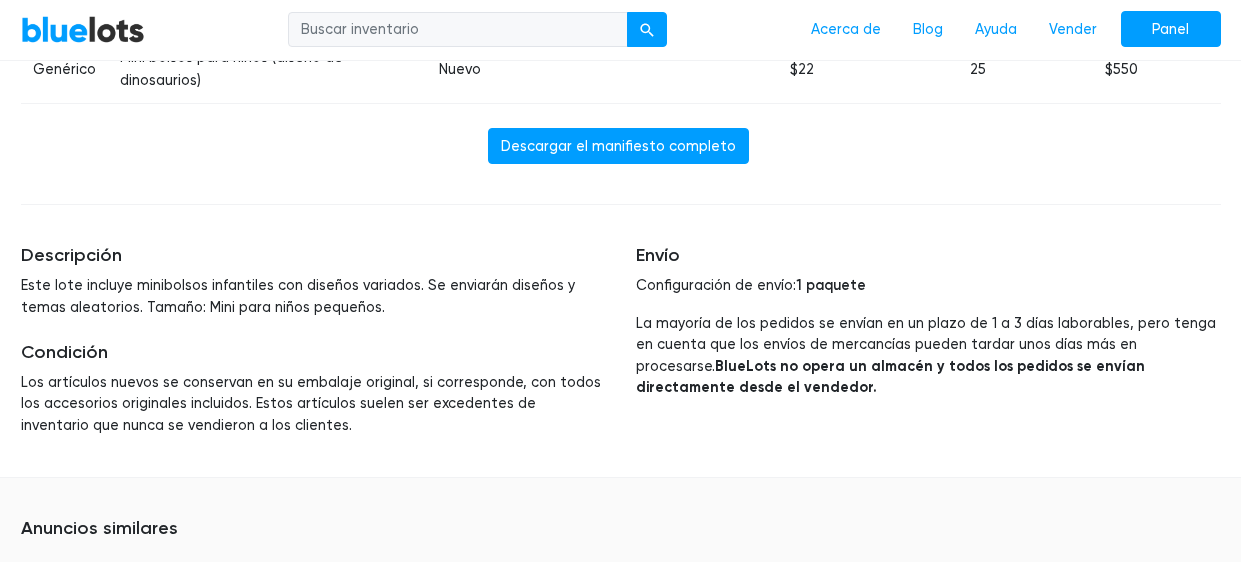 scroll, scrollTop: 1183, scrollLeft: 0, axis: vertical 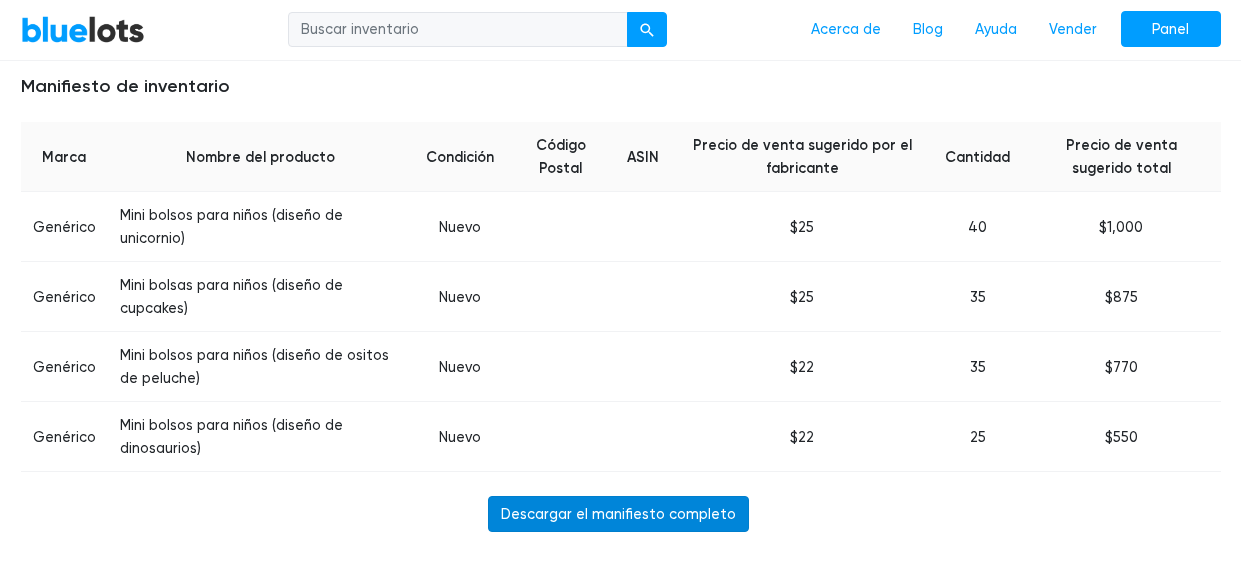 click on "Descargar el manifiesto completo" at bounding box center (618, 514) 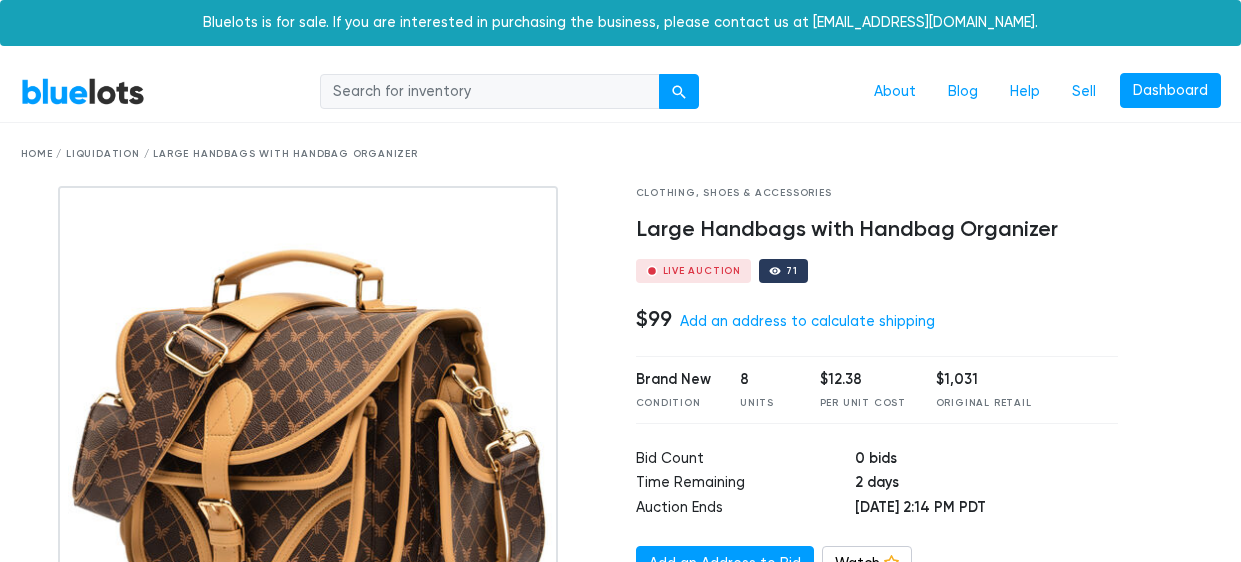 scroll, scrollTop: 0, scrollLeft: 0, axis: both 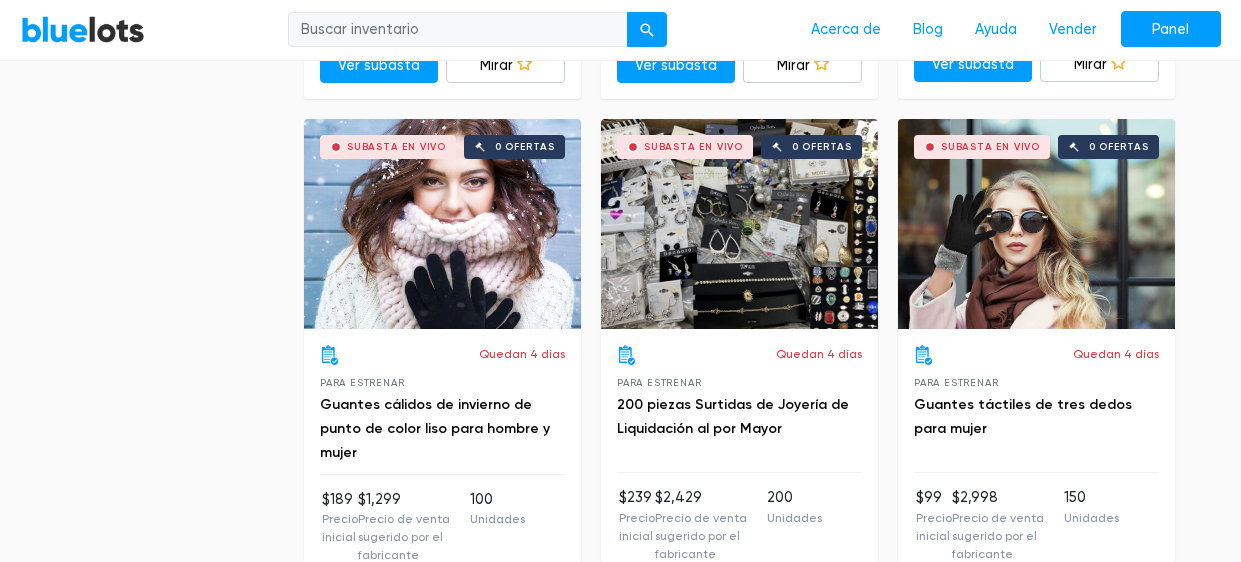 click on "Subasta en vivo" at bounding box center [685, 147] 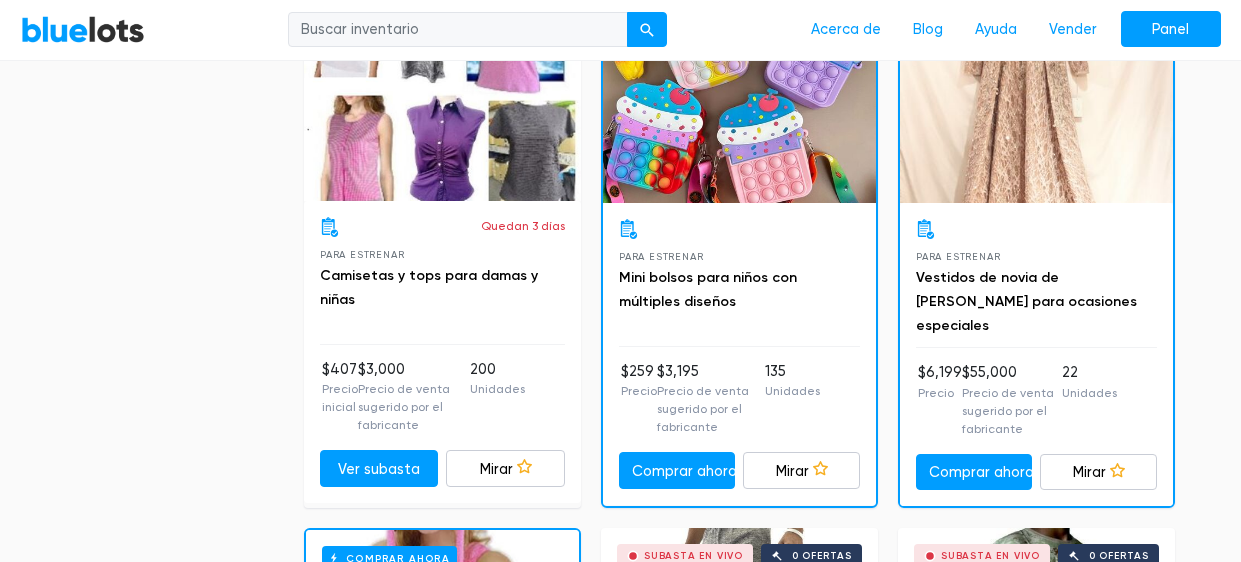 scroll, scrollTop: 1283, scrollLeft: 0, axis: vertical 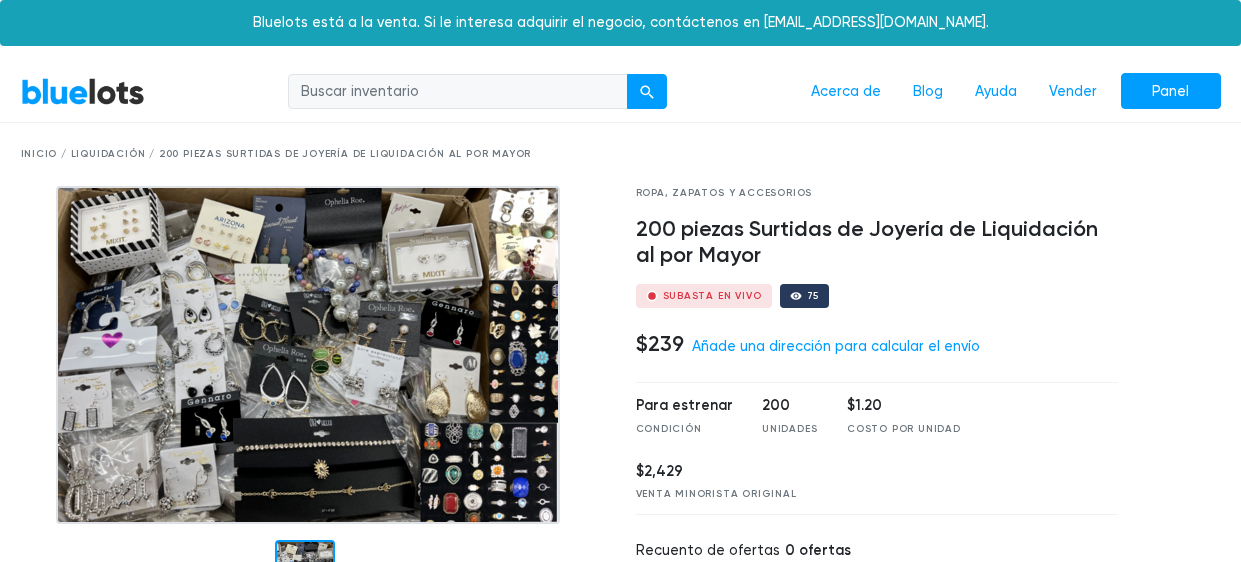 click on "Subasta en vivo" at bounding box center (712, 296) 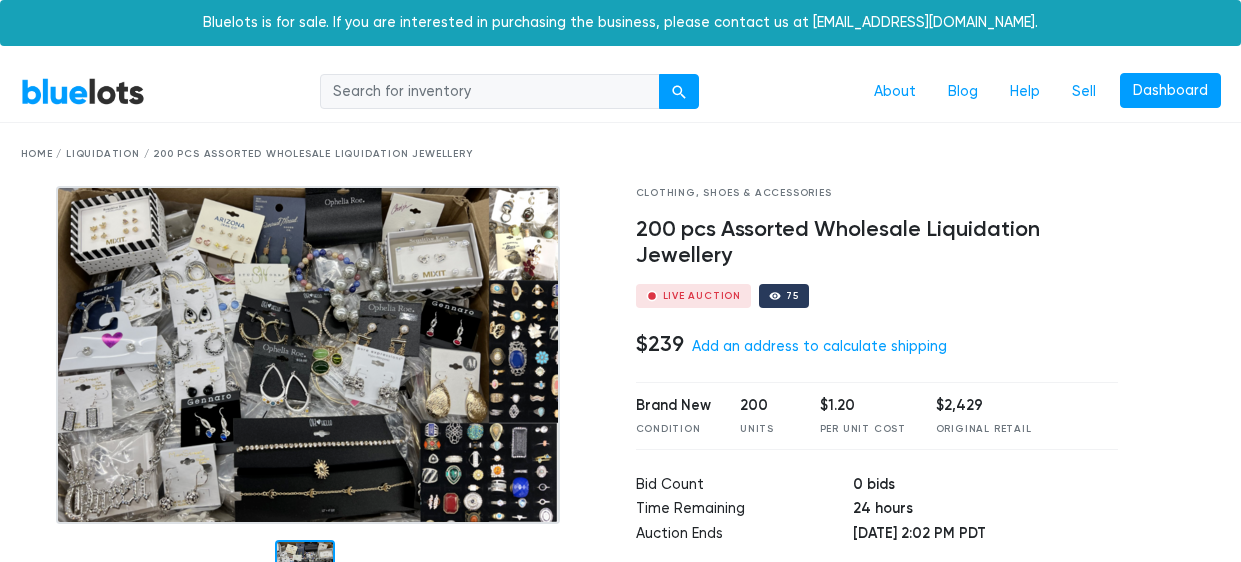 scroll, scrollTop: 0, scrollLeft: 0, axis: both 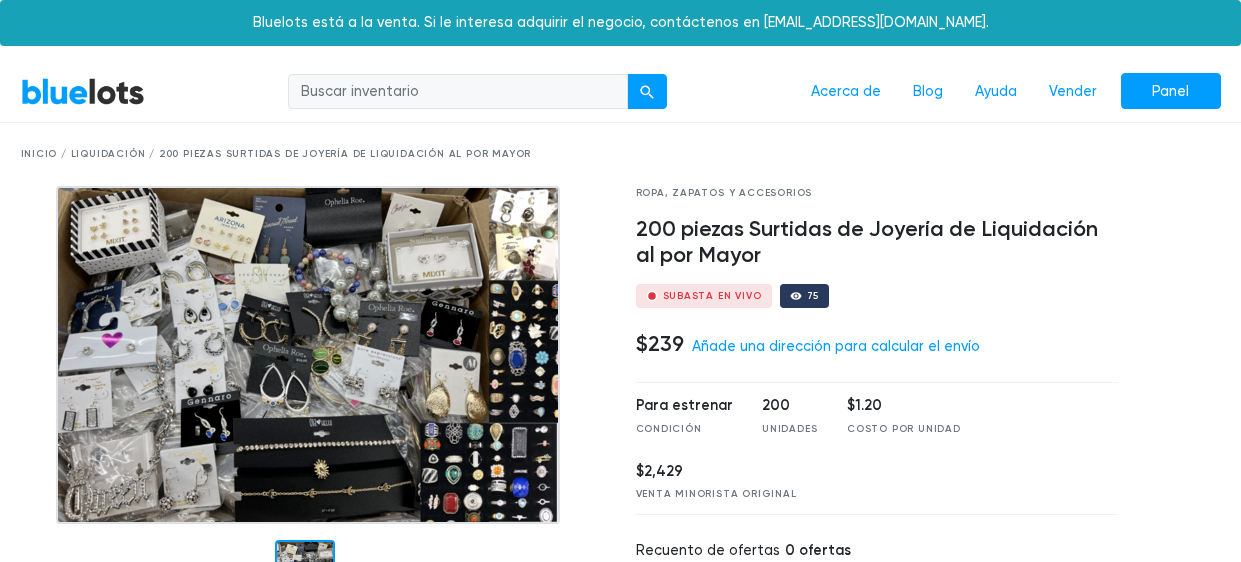 click at bounding box center [458, 92] 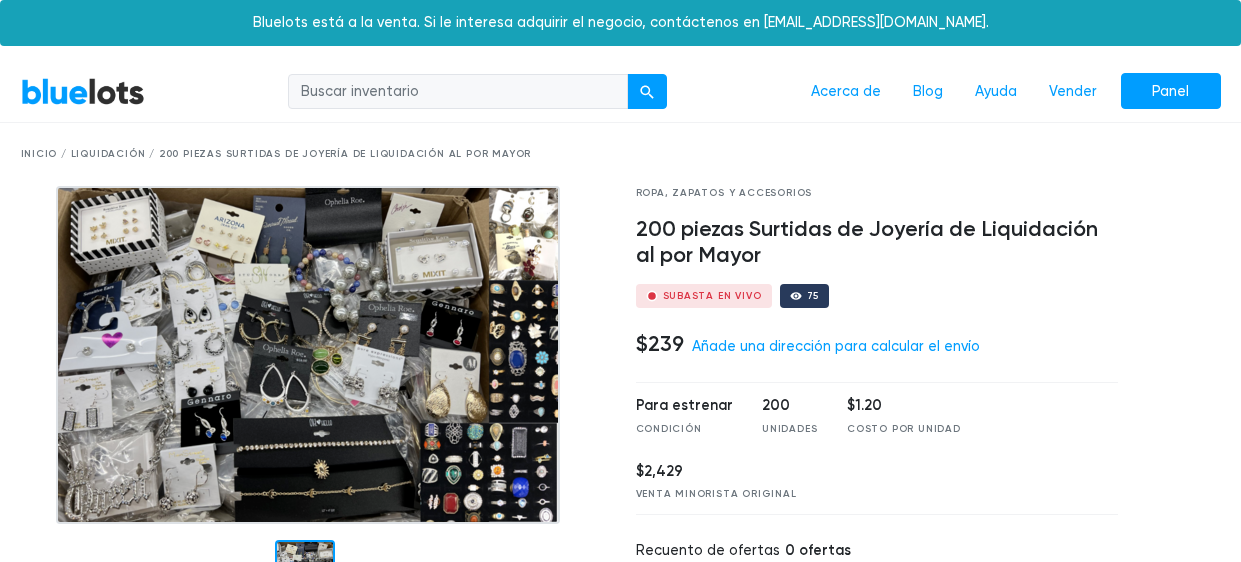 type on "cocina cosas" 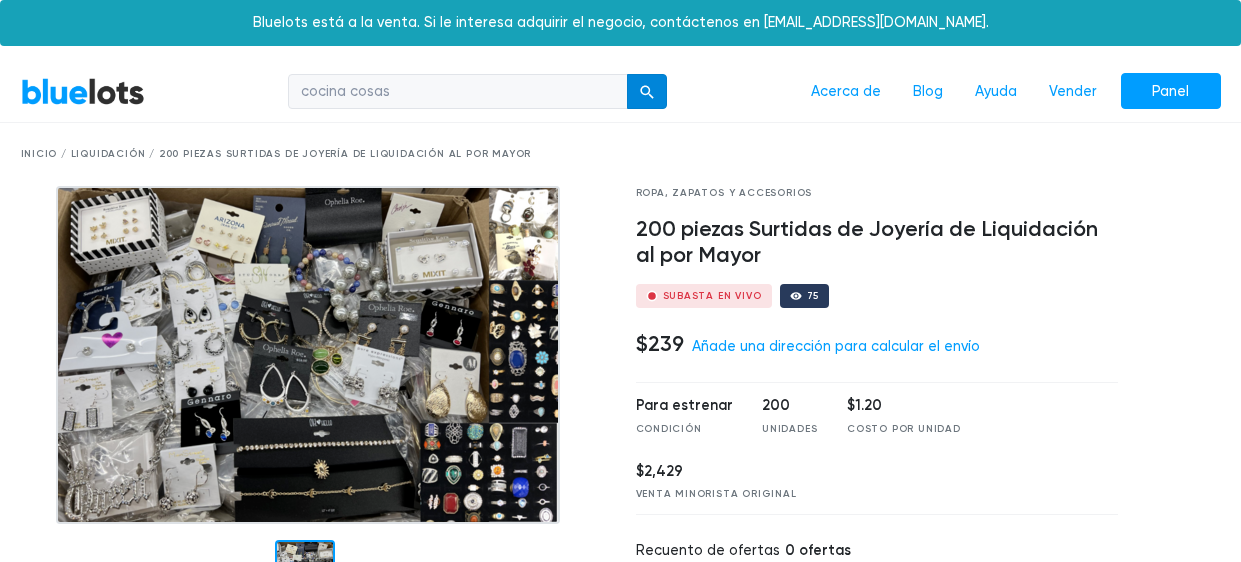click at bounding box center (647, 92) 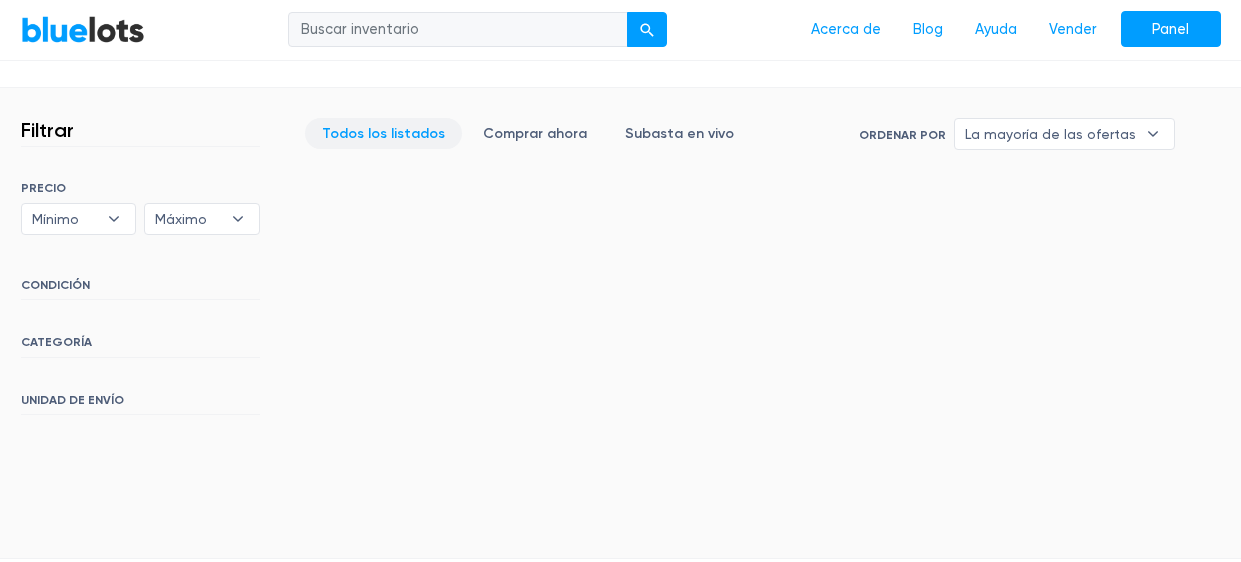 scroll, scrollTop: 639, scrollLeft: 0, axis: vertical 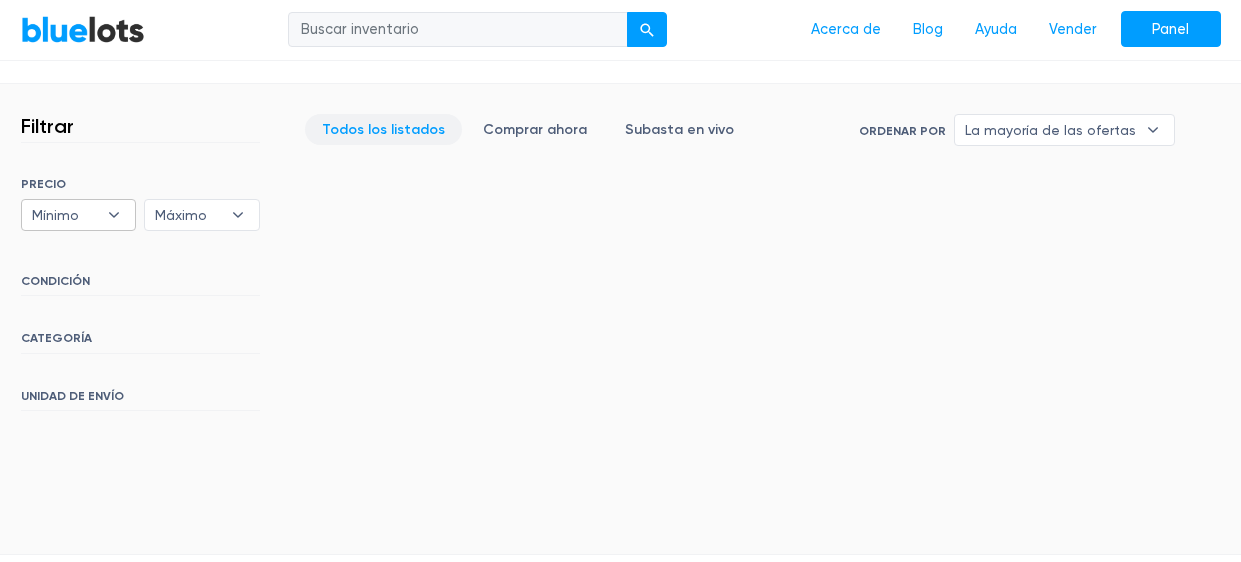 click on "▾" at bounding box center (114, 215) 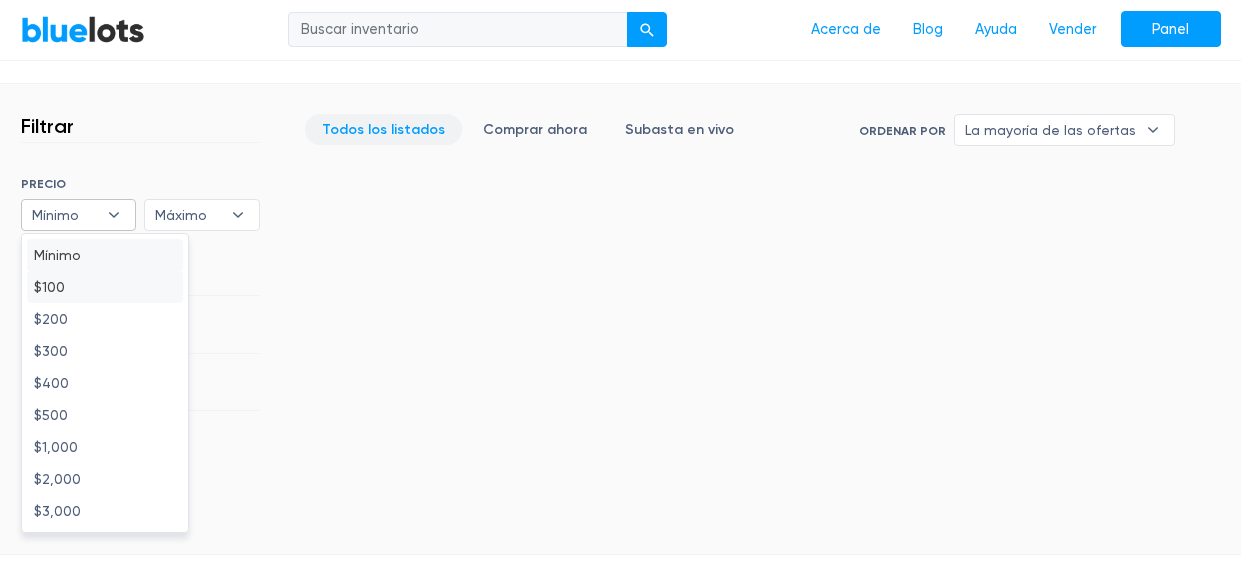 click on "$100" at bounding box center (105, 287) 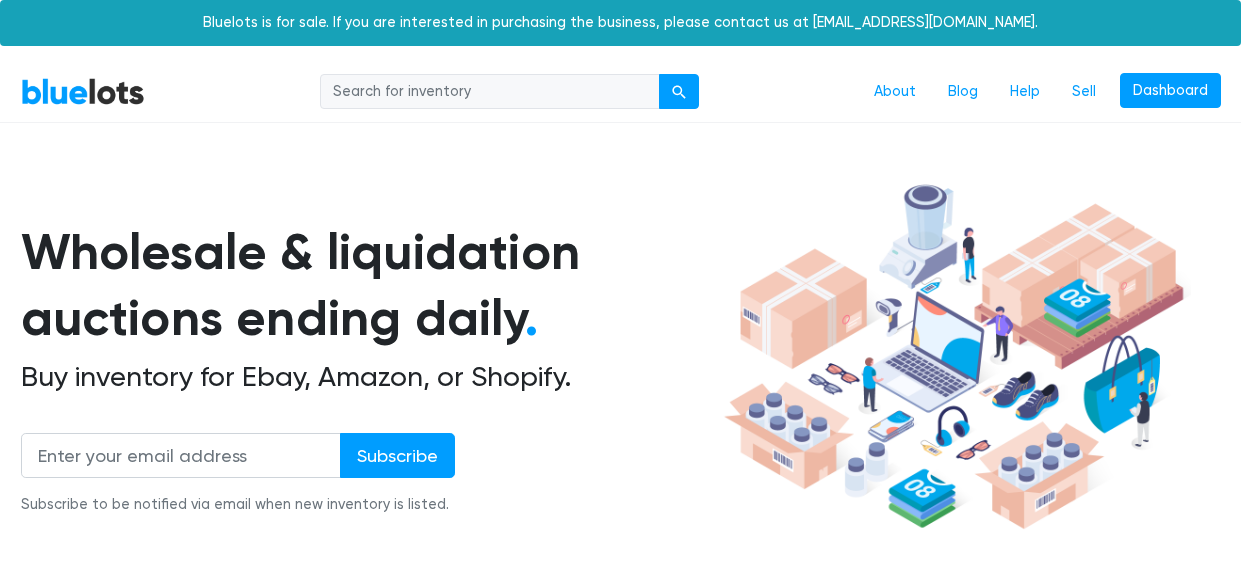scroll, scrollTop: 537, scrollLeft: 0, axis: vertical 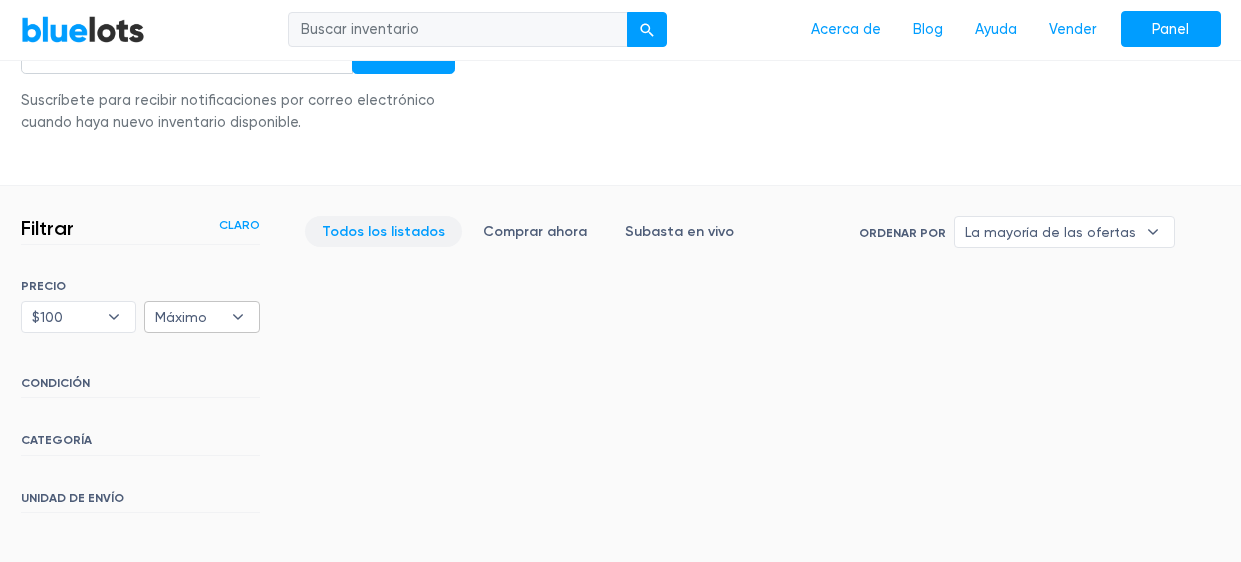 click on "▾" at bounding box center [238, 317] 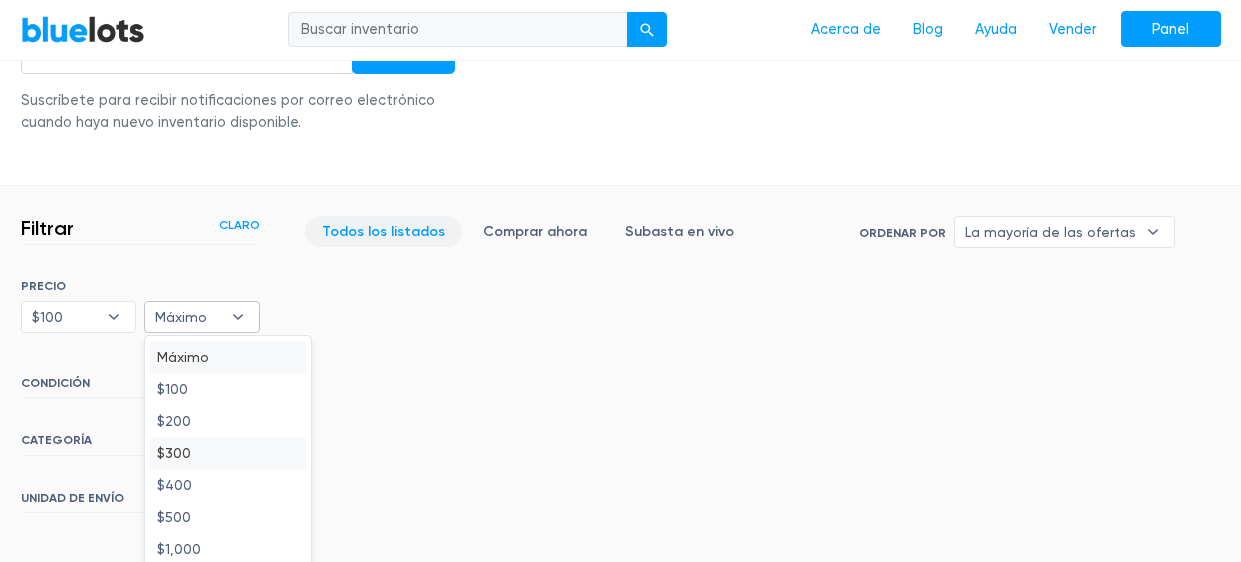 click on "$300" at bounding box center (228, 453) 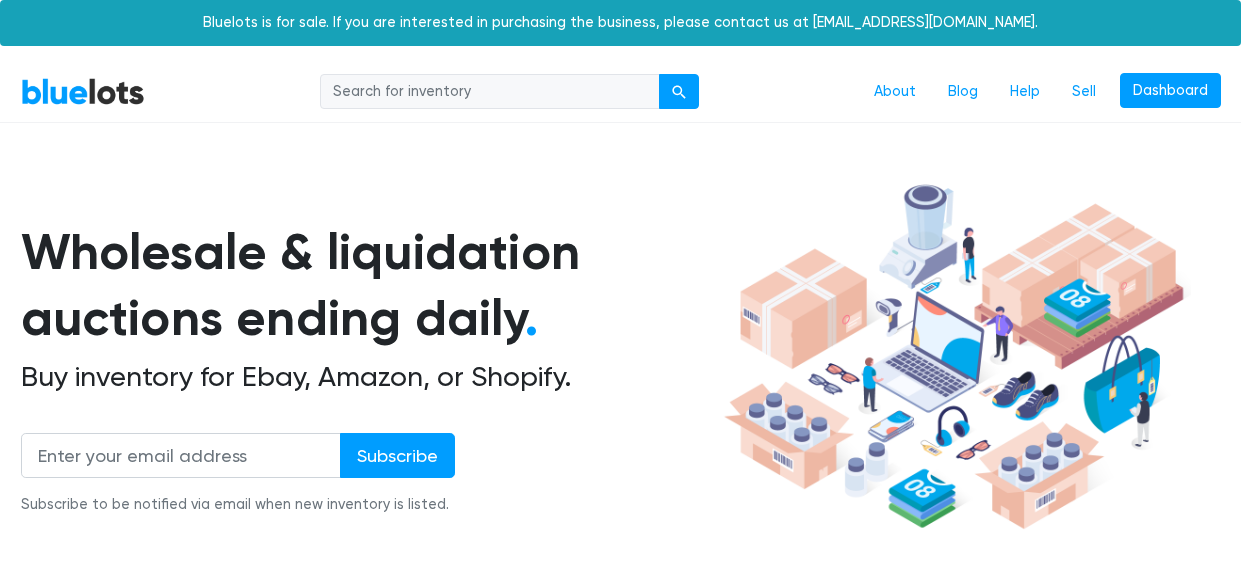 scroll, scrollTop: 537, scrollLeft: 0, axis: vertical 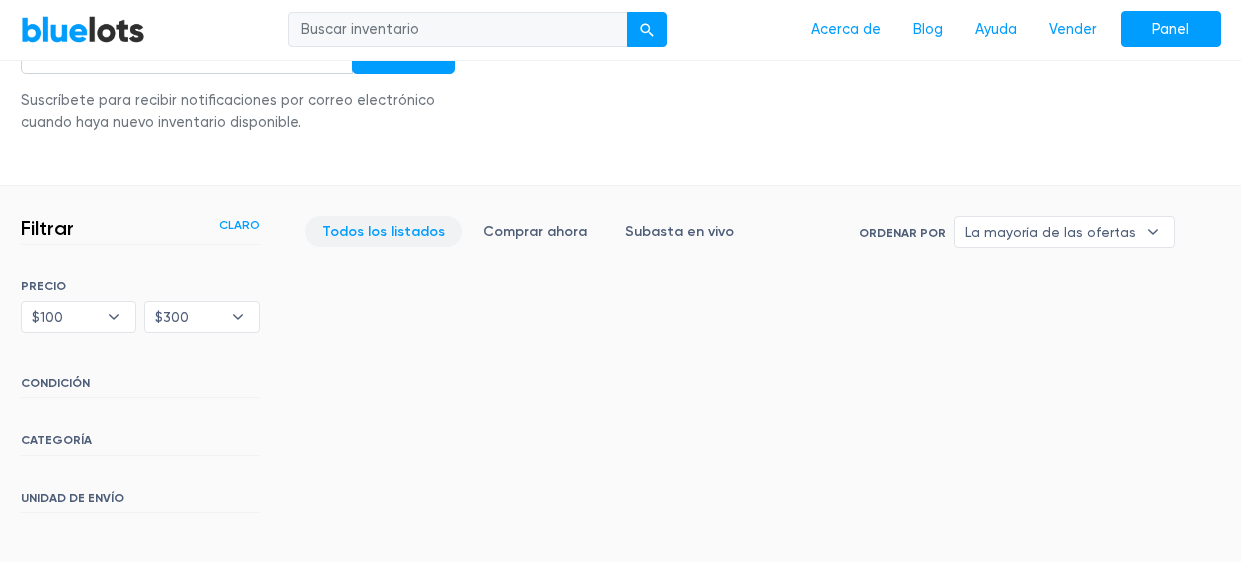 click on "CONDICIÓN" at bounding box center (55, 383) 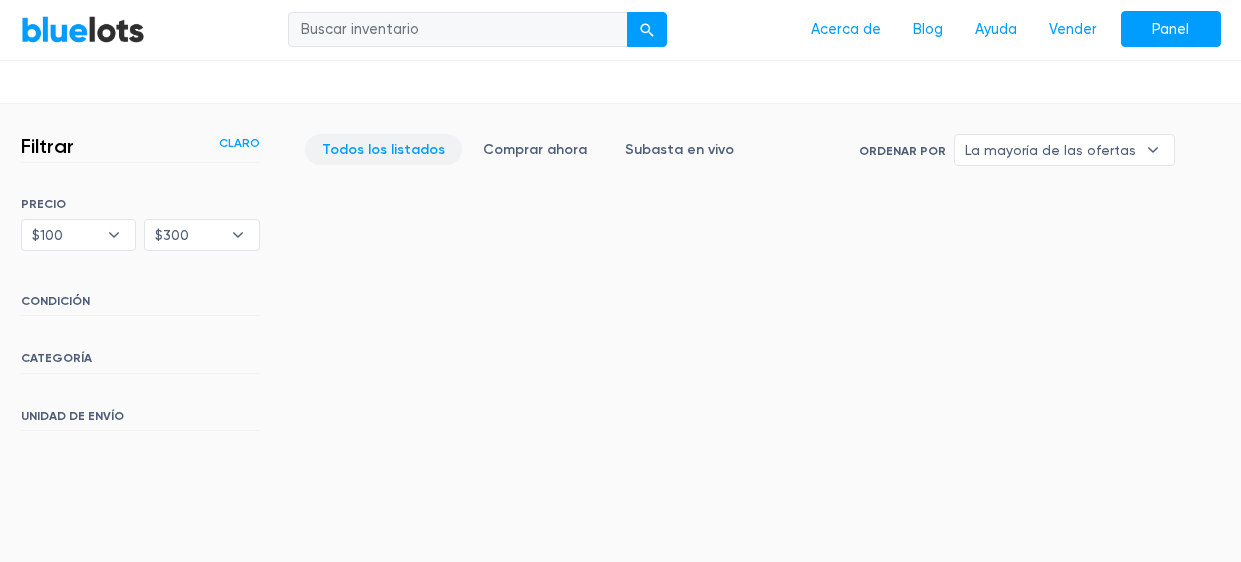 scroll, scrollTop: 620, scrollLeft: 0, axis: vertical 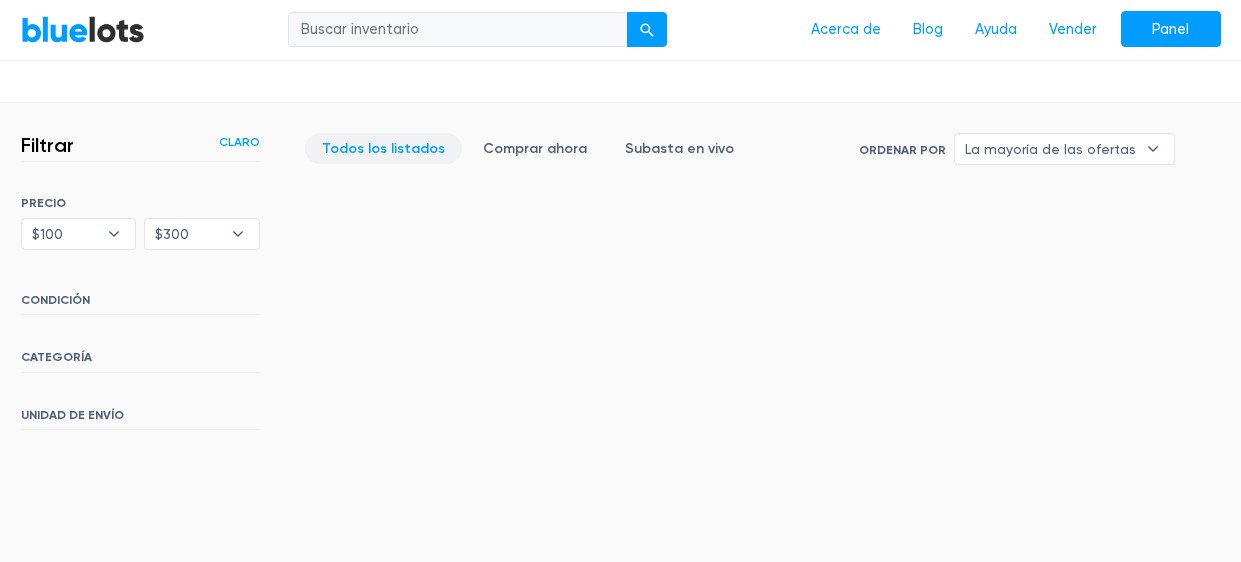 click on "Todos los listados" at bounding box center (383, 148) 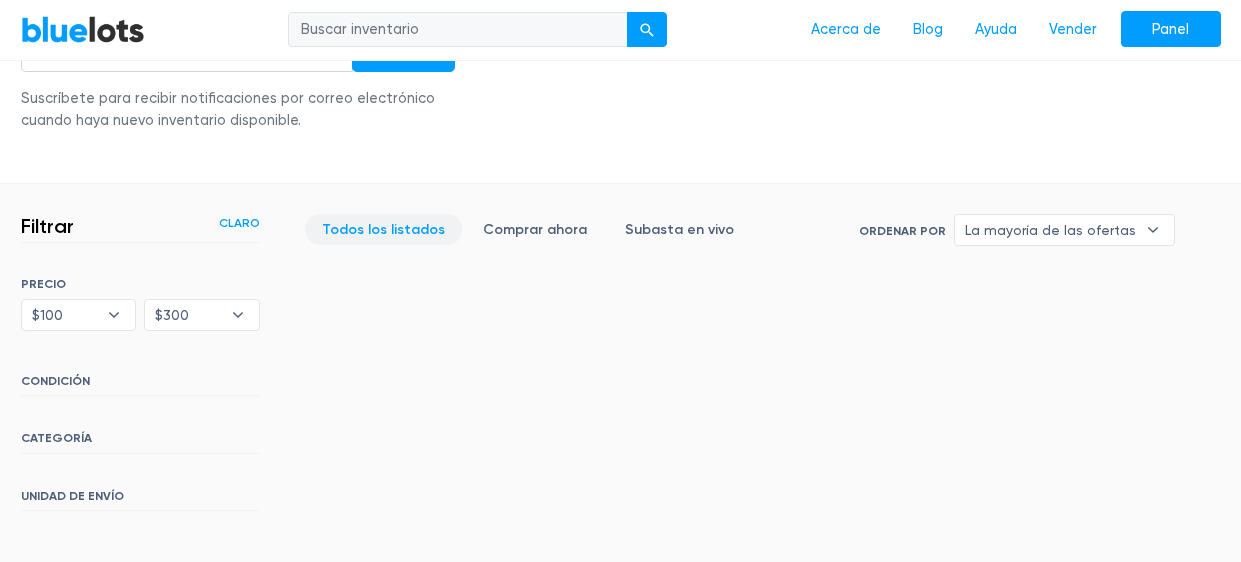 scroll, scrollTop: 569, scrollLeft: 0, axis: vertical 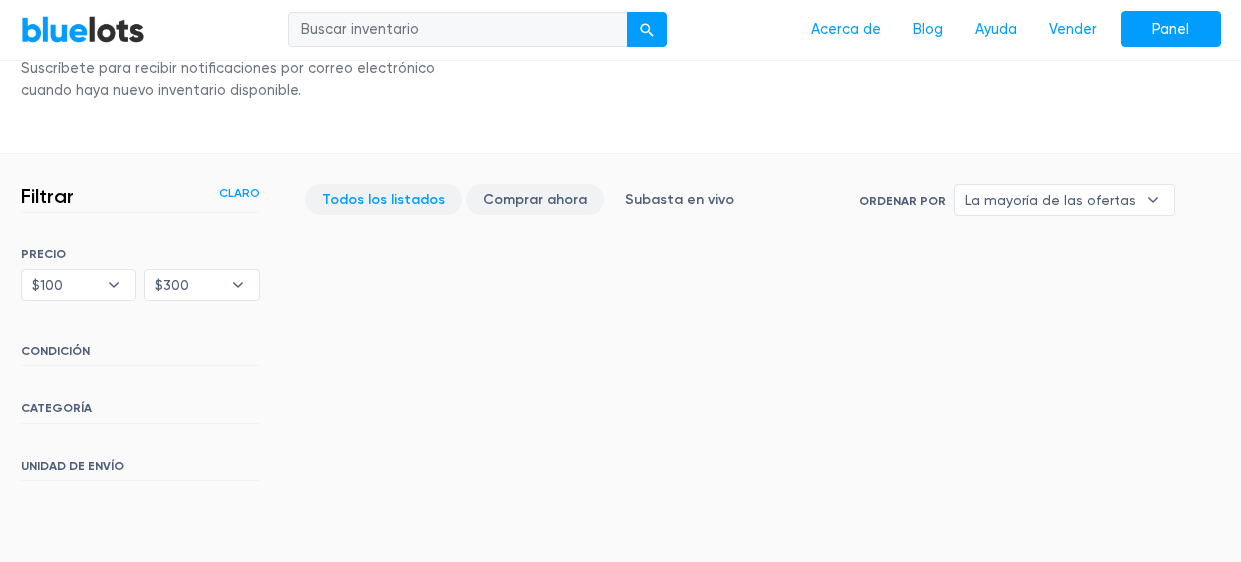 click on "Comprar ahora" at bounding box center (535, 199) 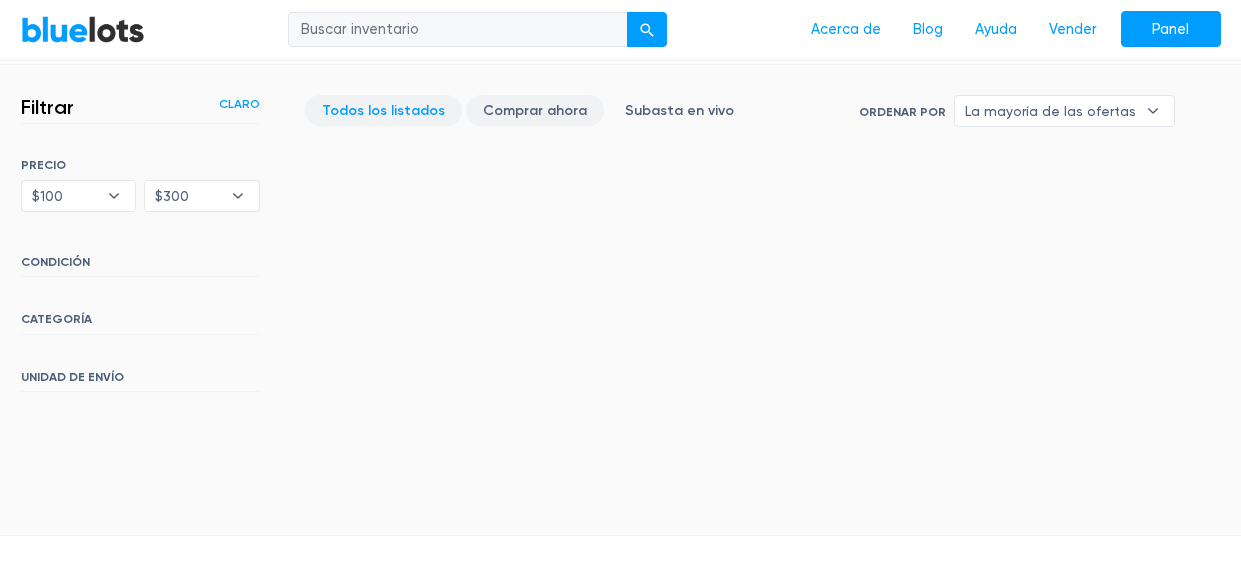 scroll, scrollTop: 647, scrollLeft: 0, axis: vertical 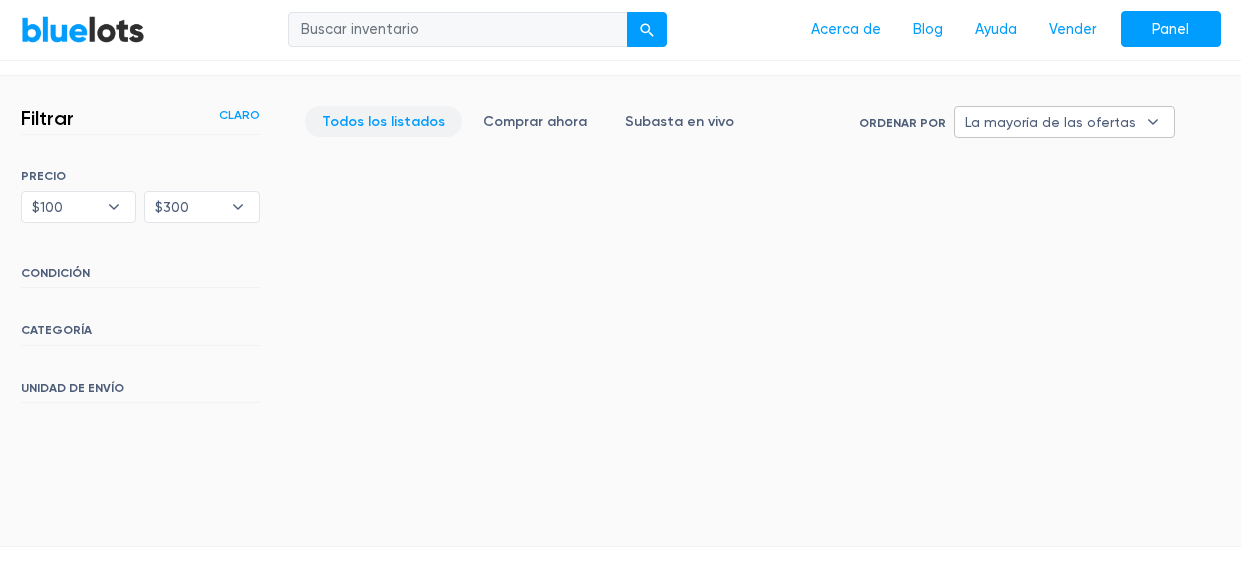 click on "▾" at bounding box center [1153, 122] 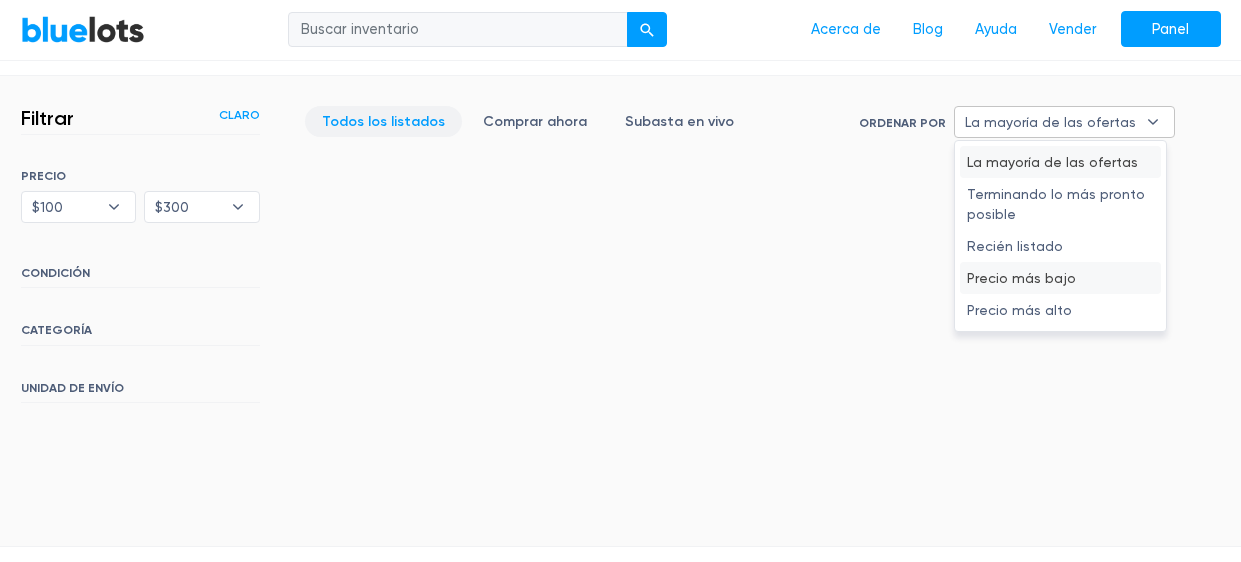 click on "Precio más bajo" at bounding box center [1021, 278] 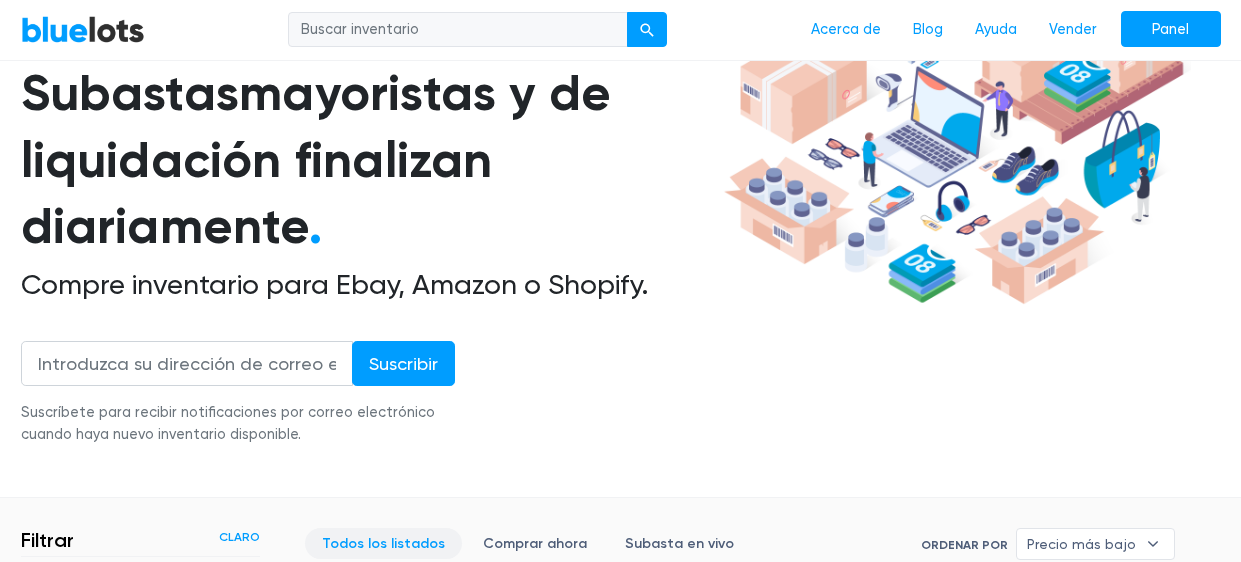 scroll, scrollTop: 241, scrollLeft: 0, axis: vertical 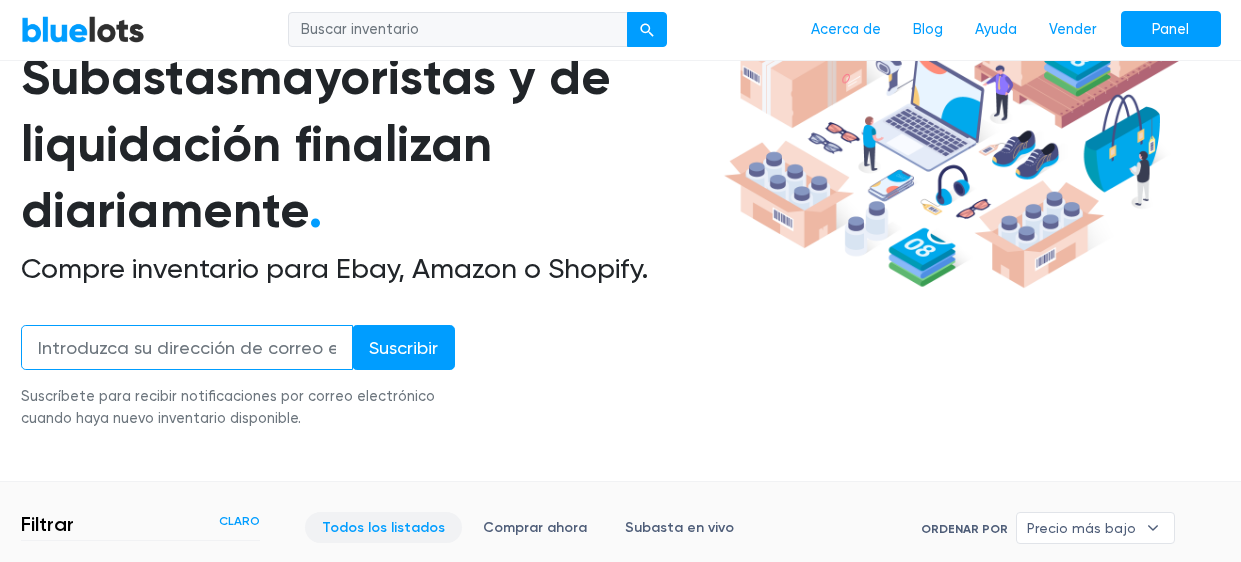 click at bounding box center (187, 347) 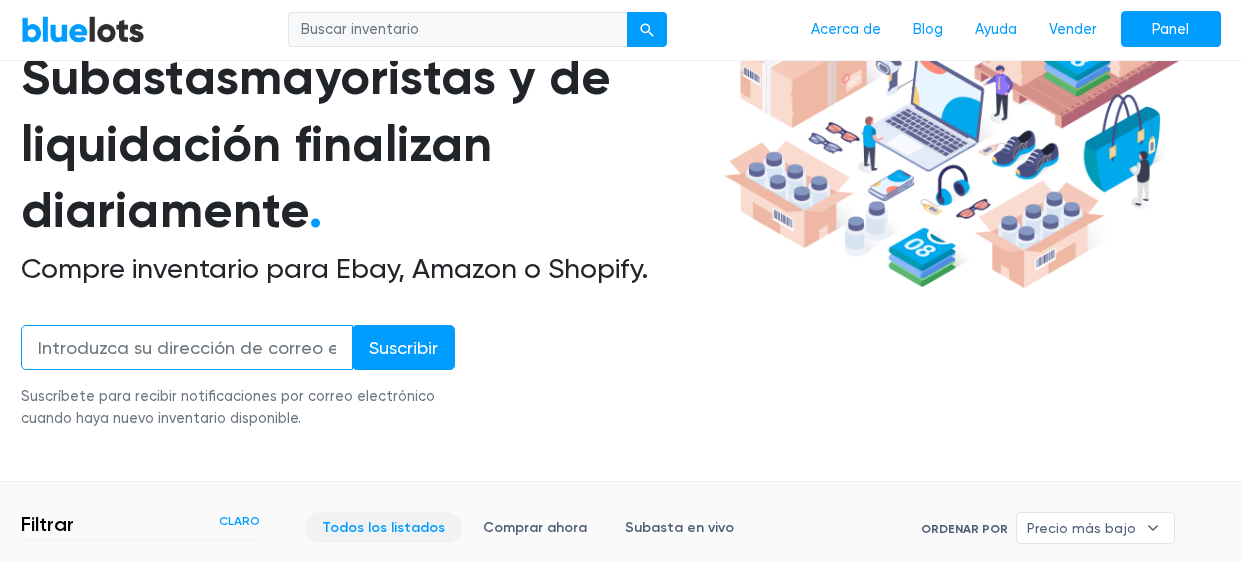 type on "[EMAIL_ADDRESS][DOMAIN_NAME]" 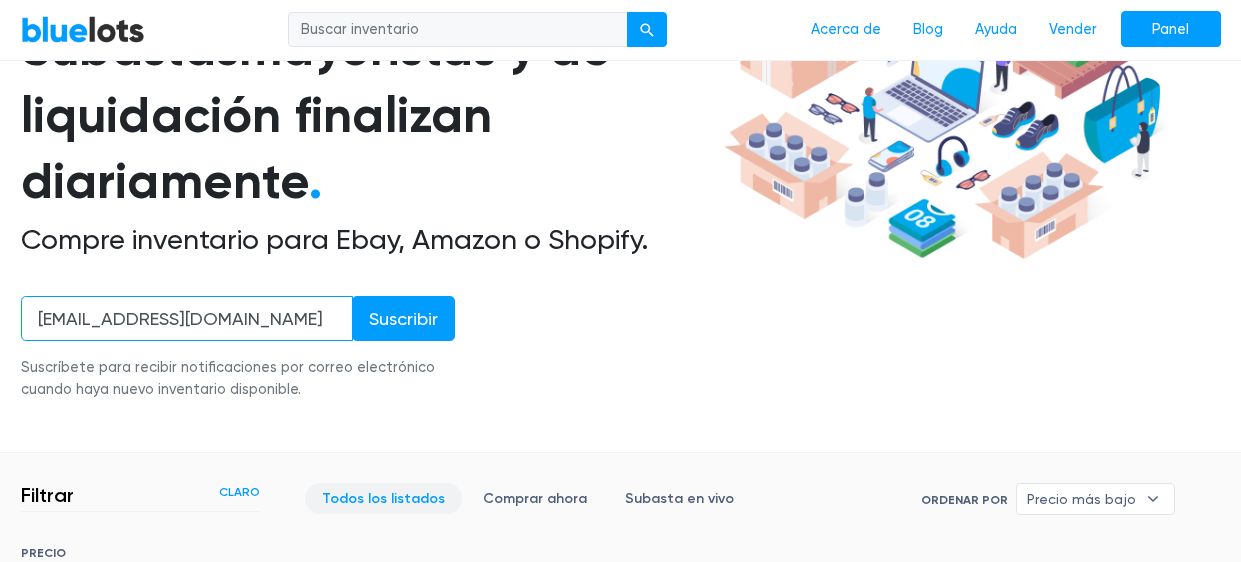 scroll, scrollTop: 272, scrollLeft: 0, axis: vertical 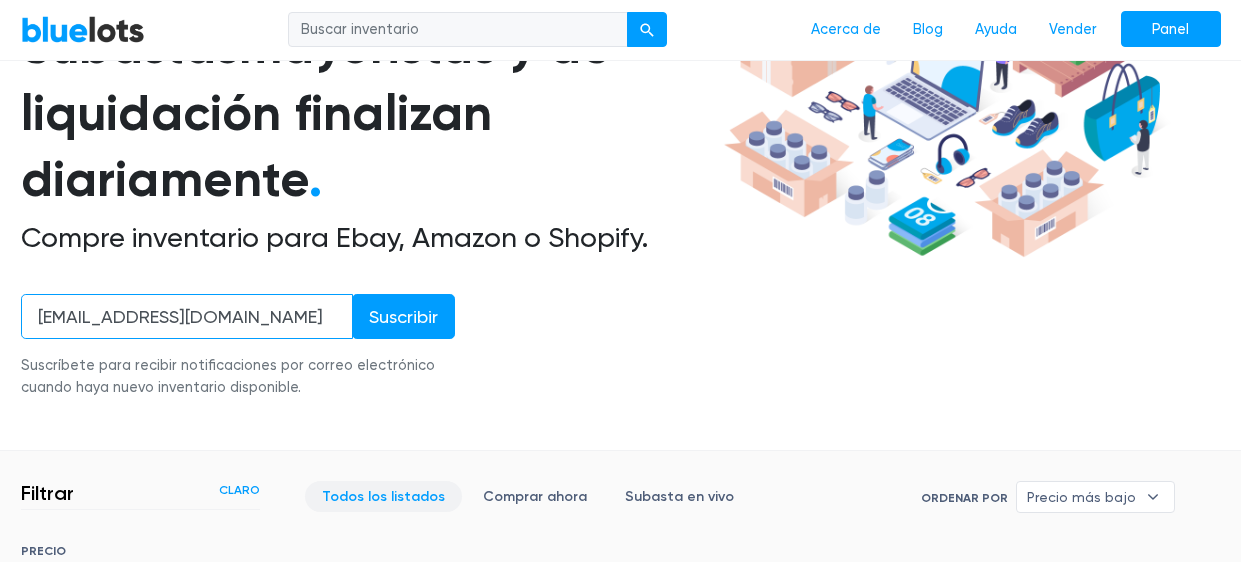 click on "Suscribir" at bounding box center (403, 316) 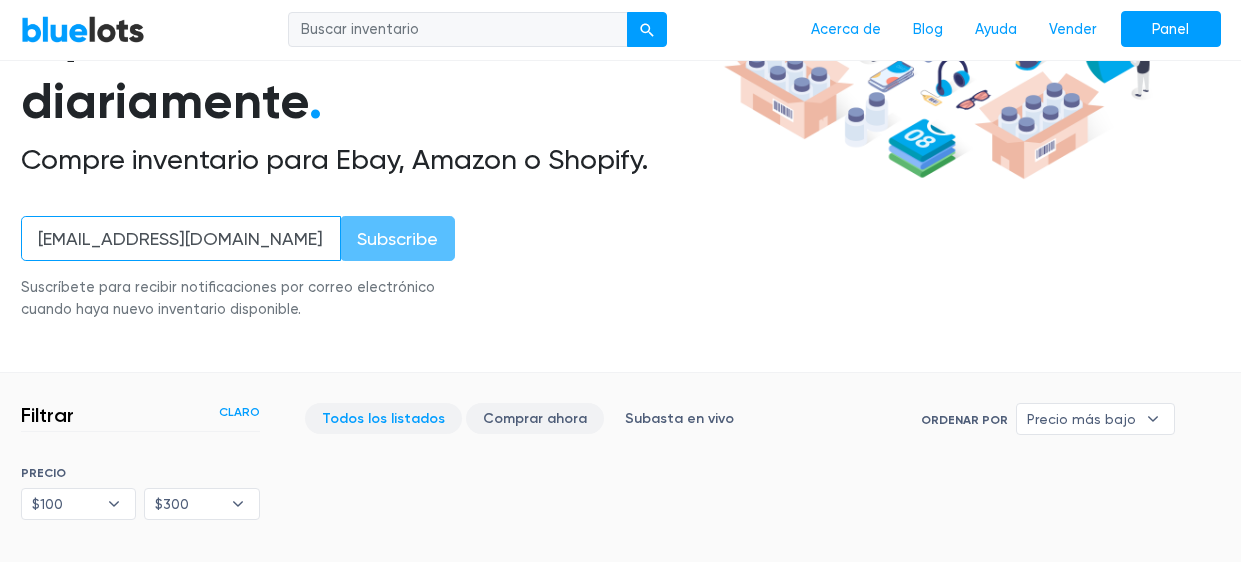 scroll, scrollTop: 373, scrollLeft: 0, axis: vertical 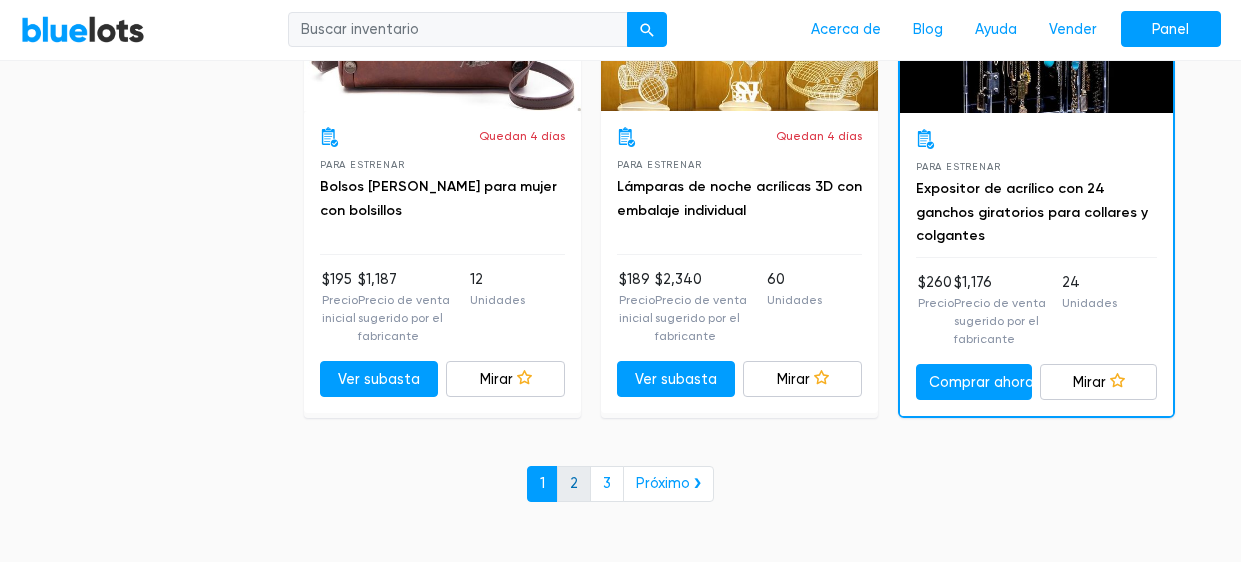click on "2" at bounding box center [574, 484] 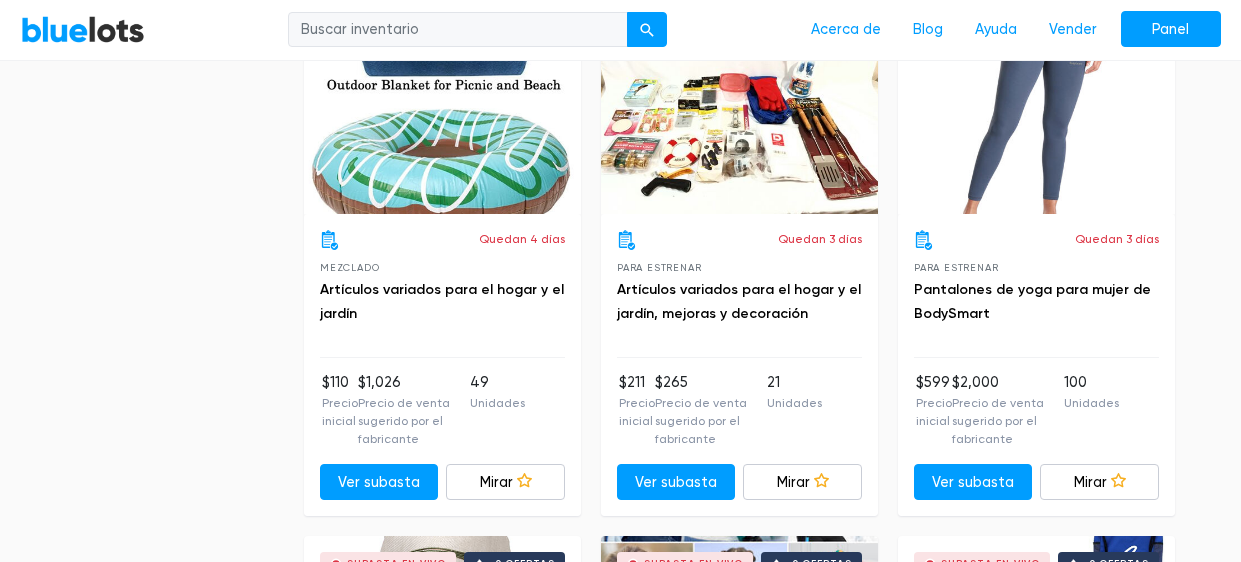 scroll, scrollTop: 7135, scrollLeft: 0, axis: vertical 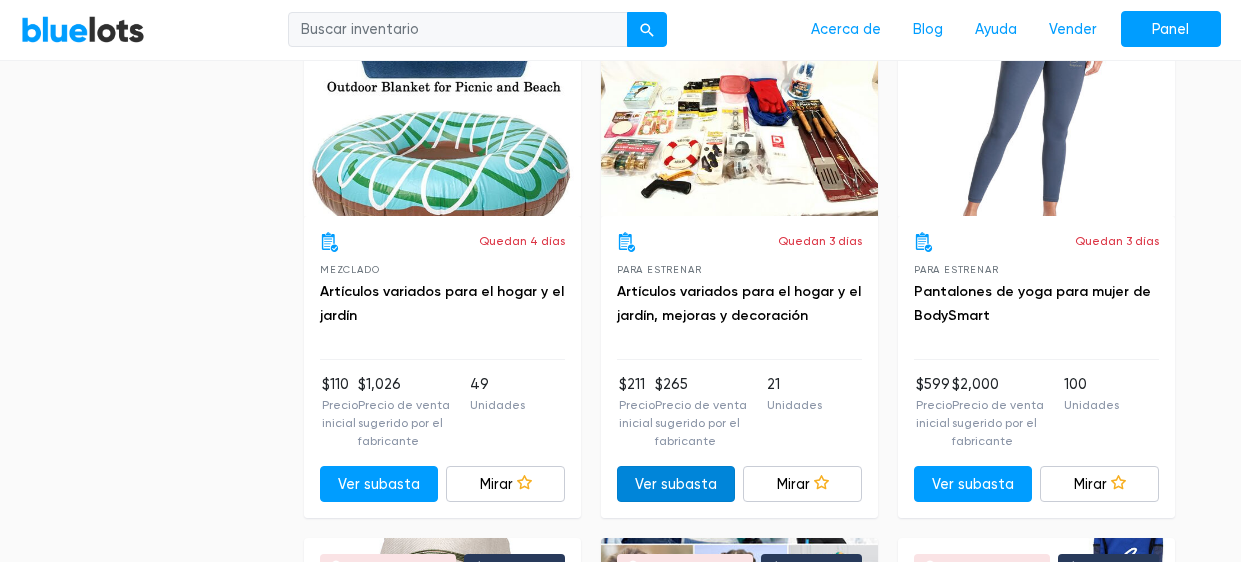 click on "Ver subasta" at bounding box center (676, 483) 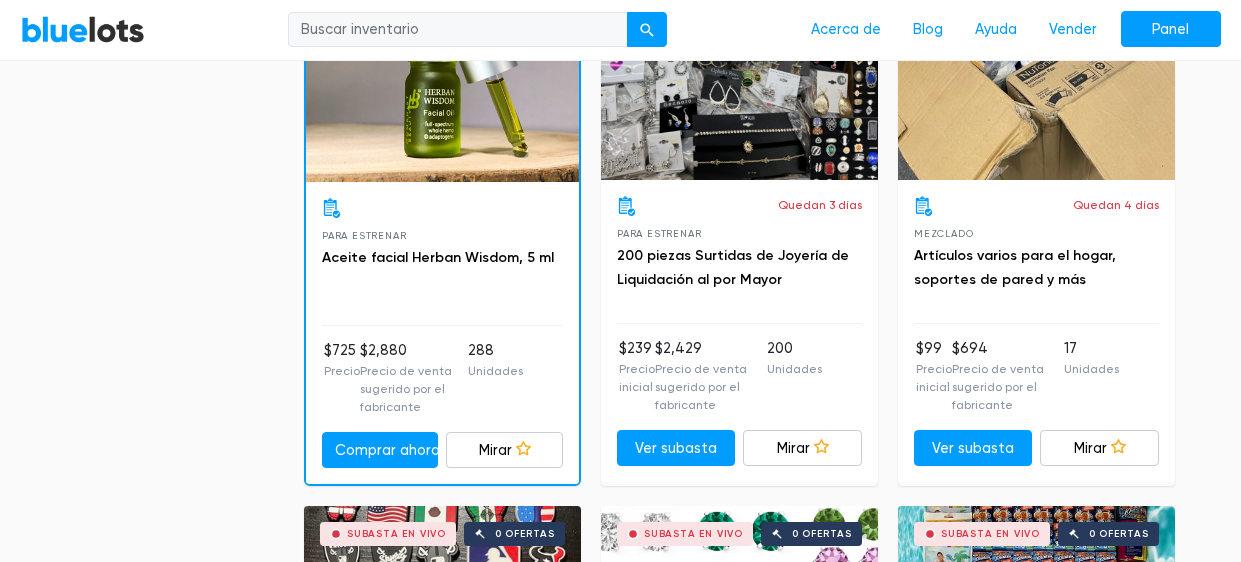 scroll, scrollTop: 2379, scrollLeft: 0, axis: vertical 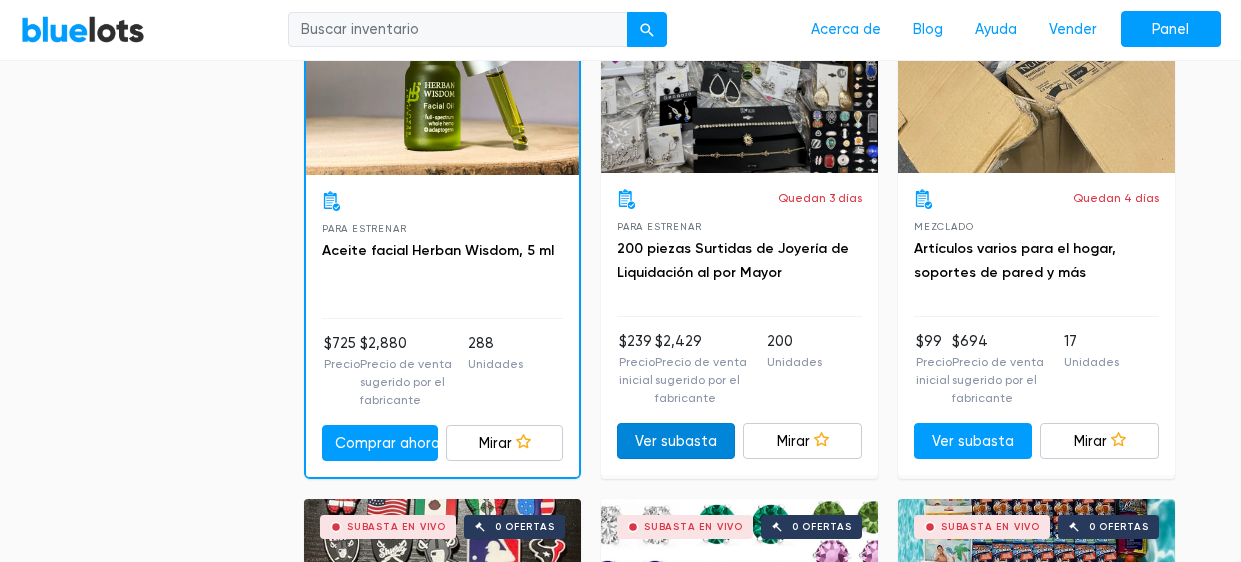 click on "Ver subasta" at bounding box center (676, 441) 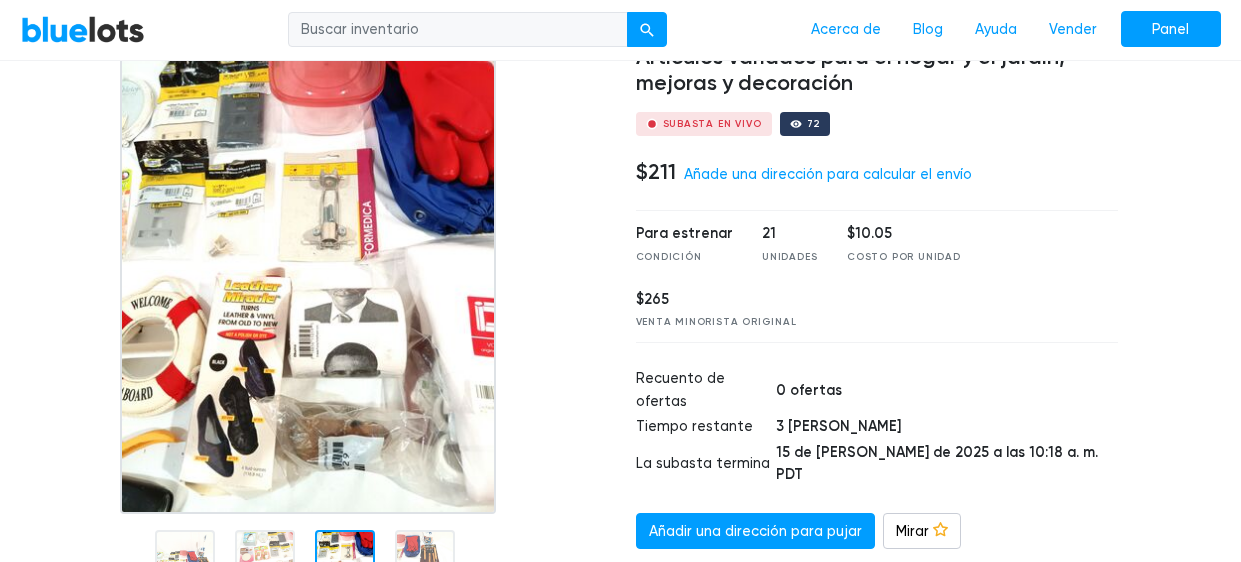 scroll, scrollTop: 0, scrollLeft: 0, axis: both 